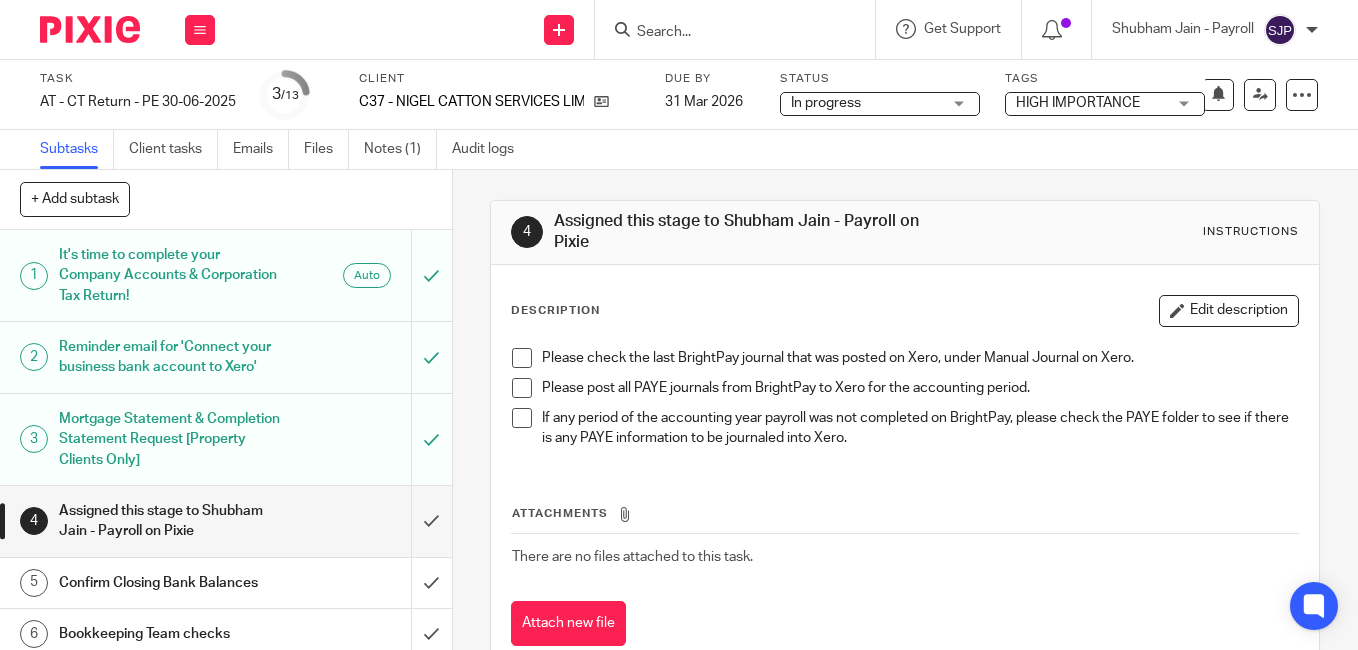 scroll, scrollTop: 0, scrollLeft: 0, axis: both 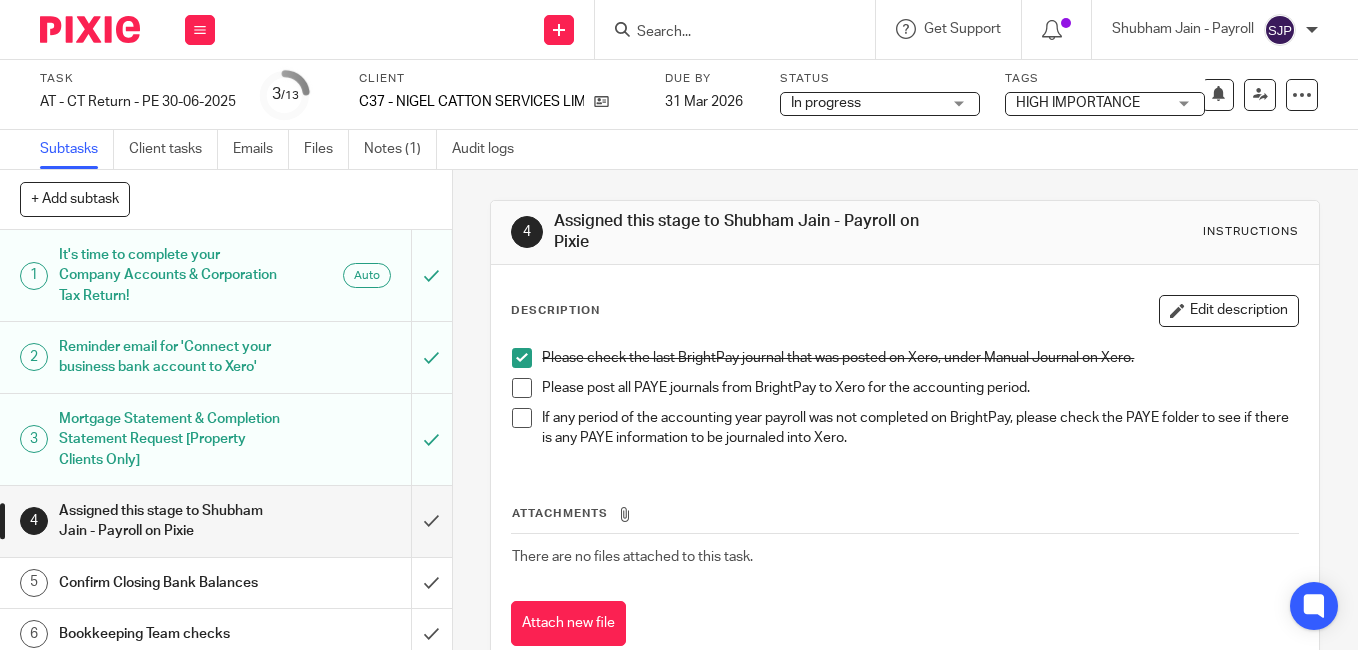 click at bounding box center (522, 388) 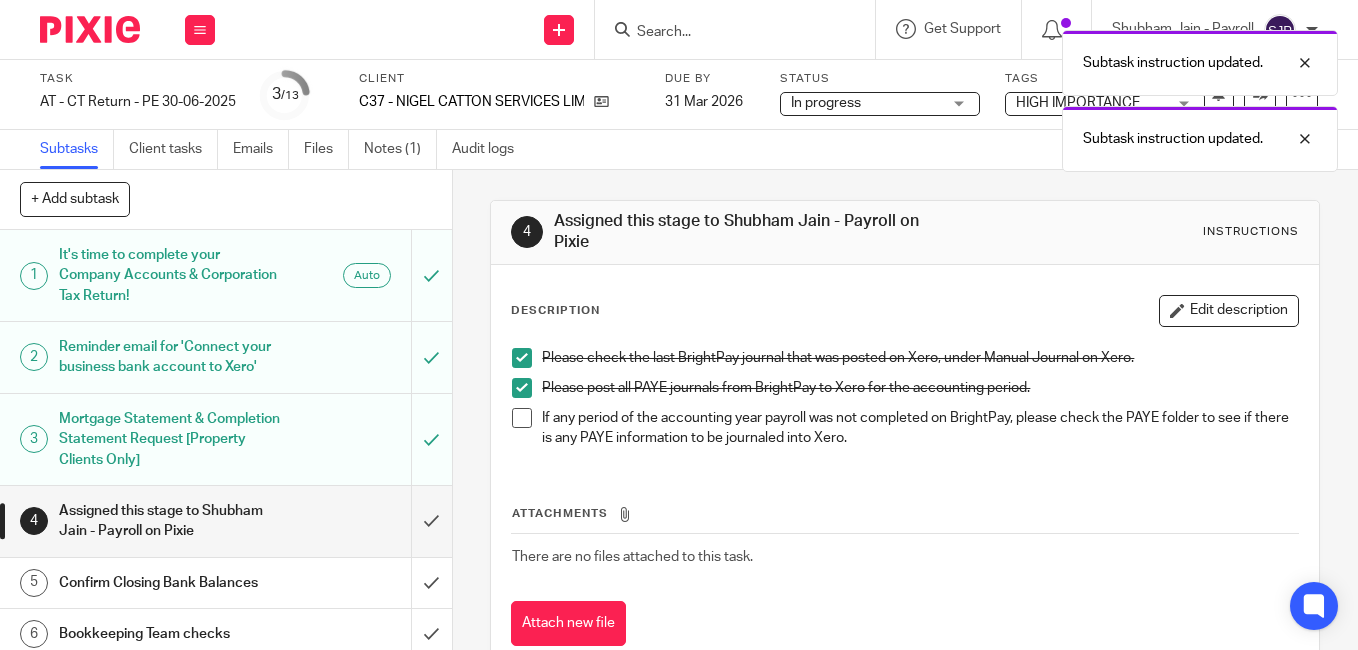 click at bounding box center [522, 418] 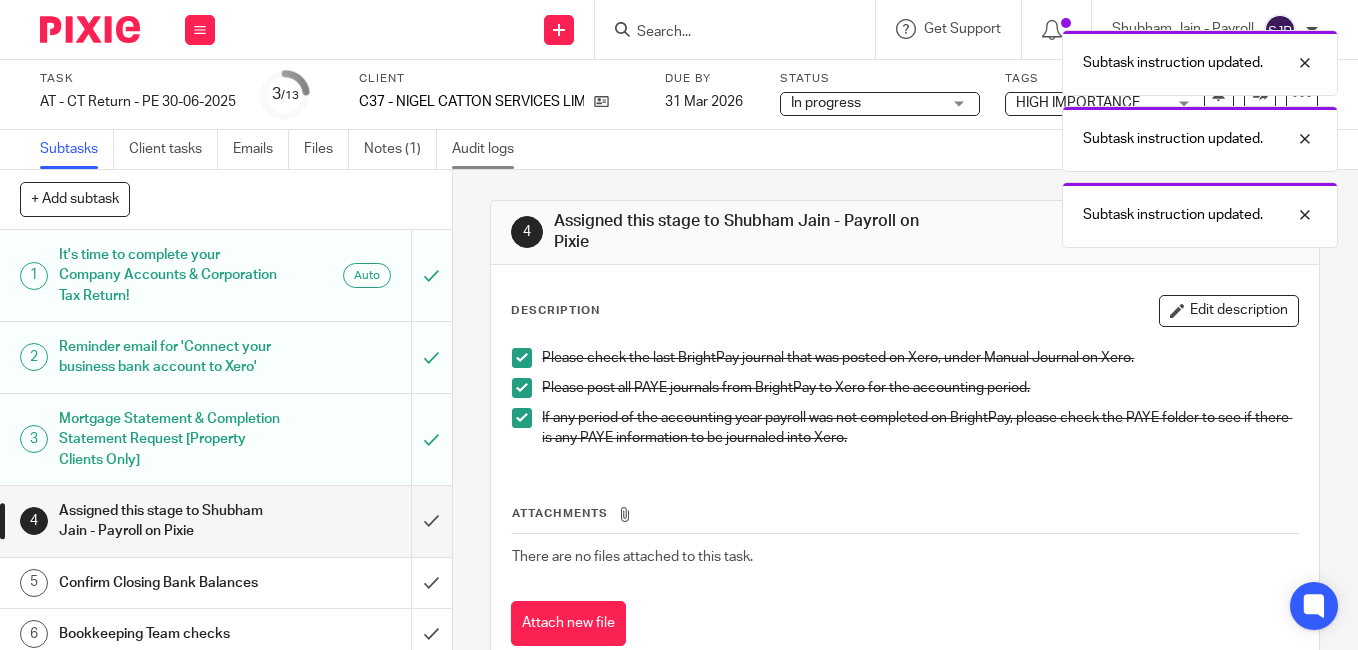 click on "Audit logs" at bounding box center [490, 149] 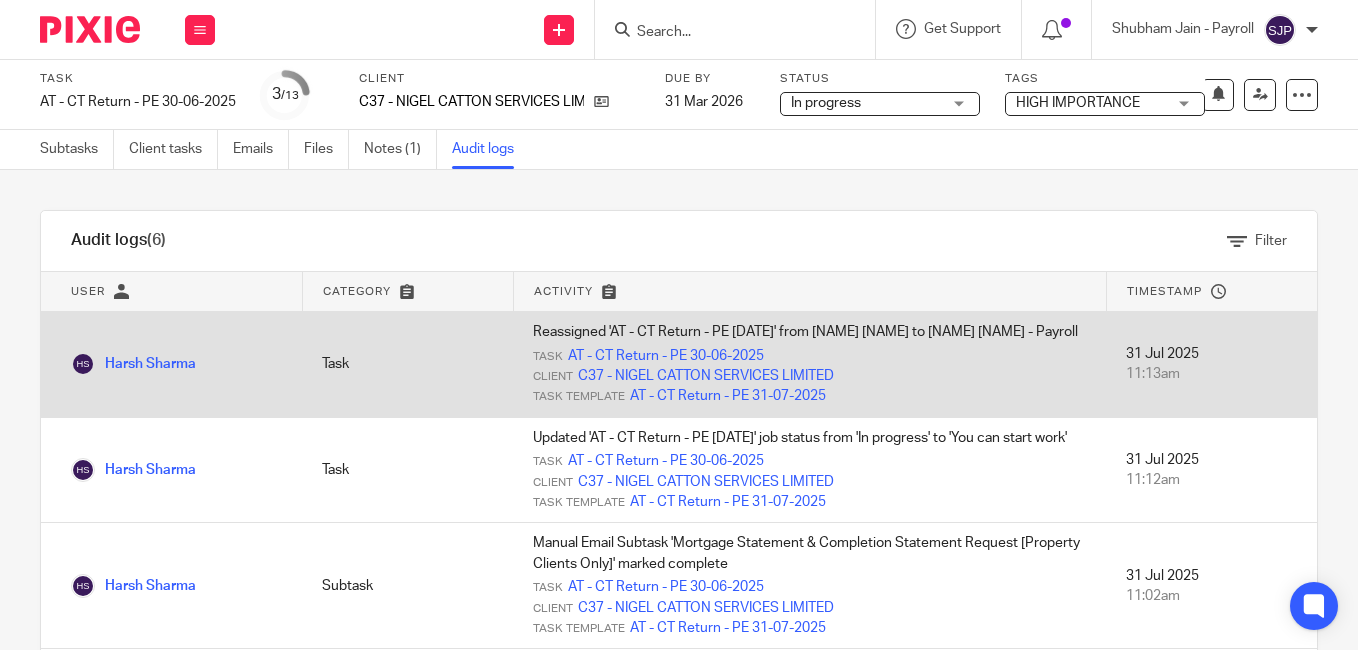 scroll, scrollTop: 0, scrollLeft: 0, axis: both 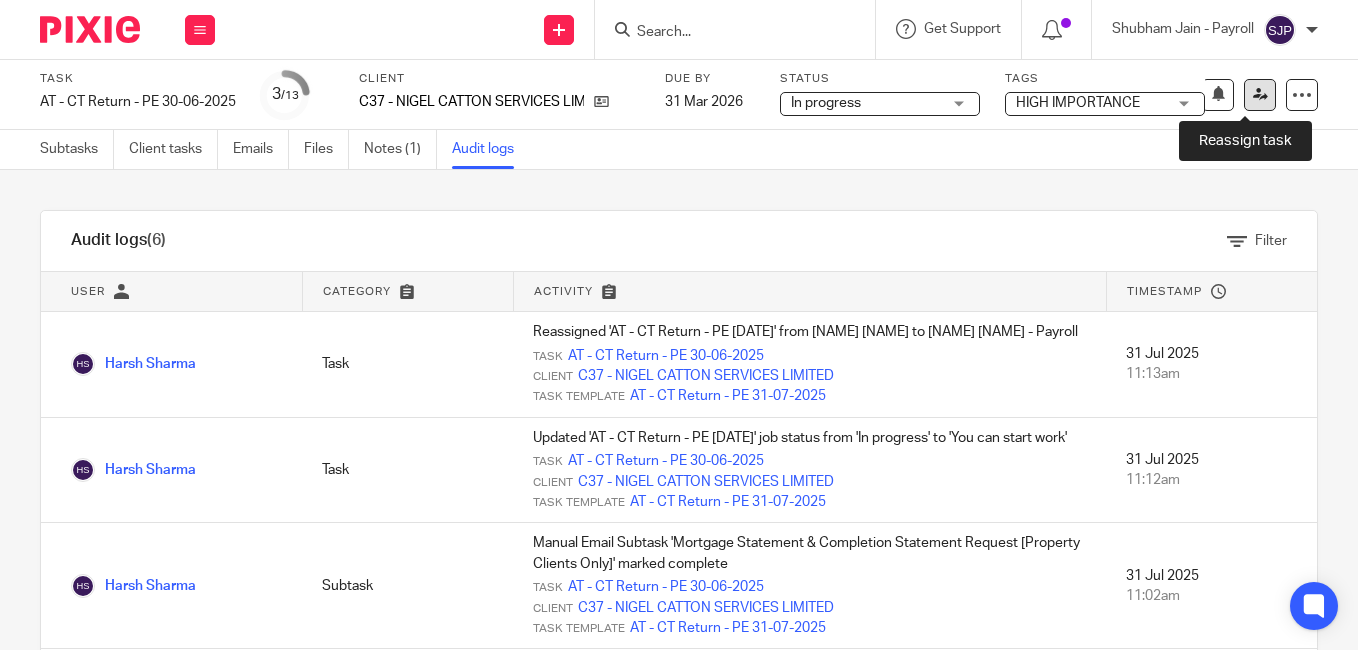 click at bounding box center [1260, 94] 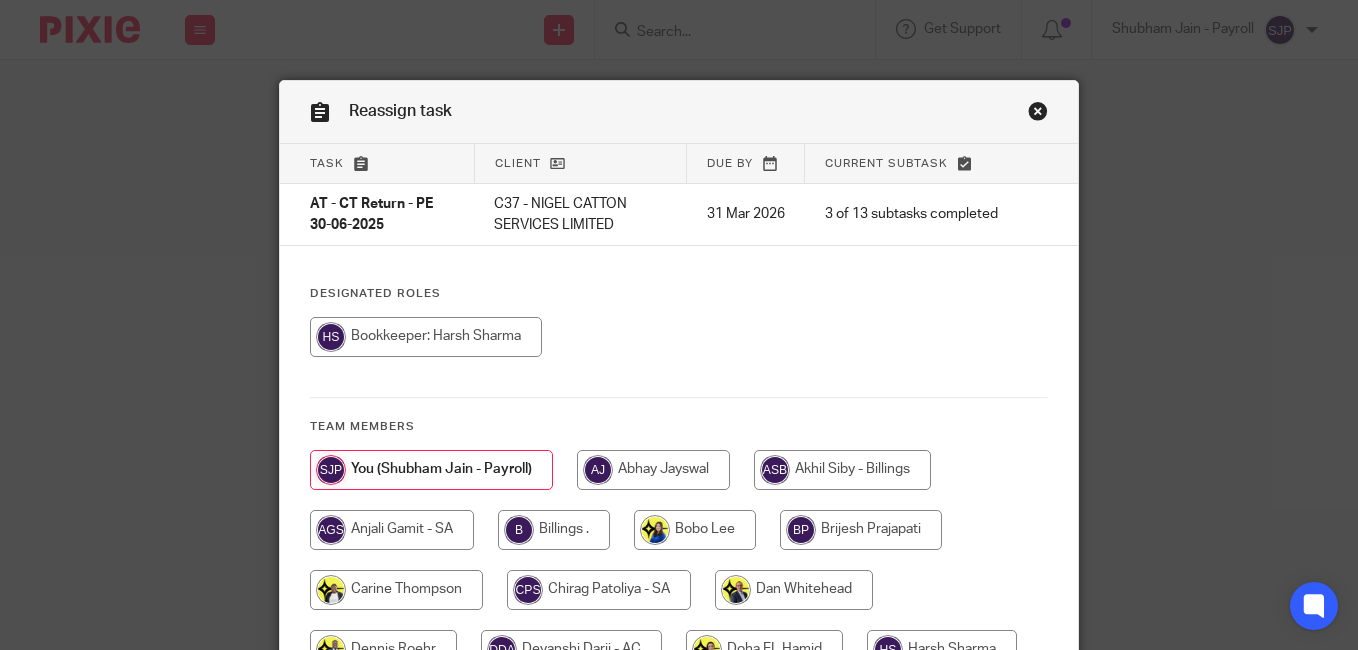 scroll, scrollTop: 0, scrollLeft: 0, axis: both 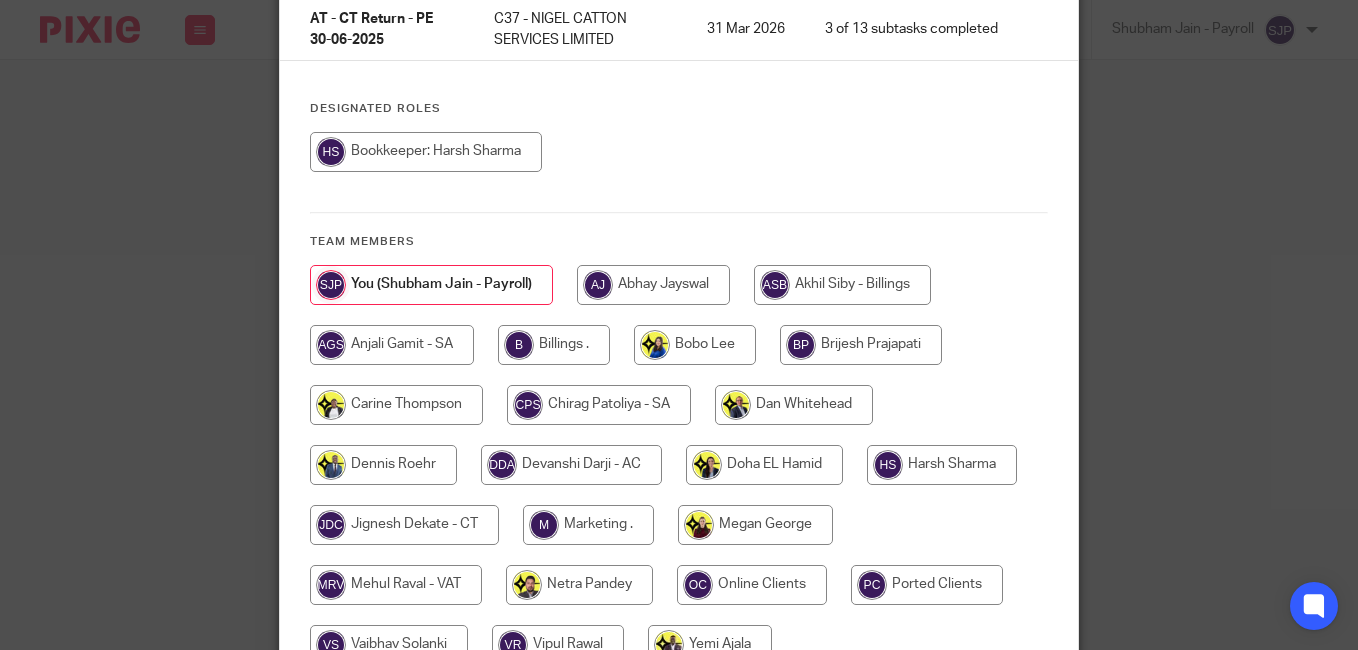 click at bounding box center (426, 152) 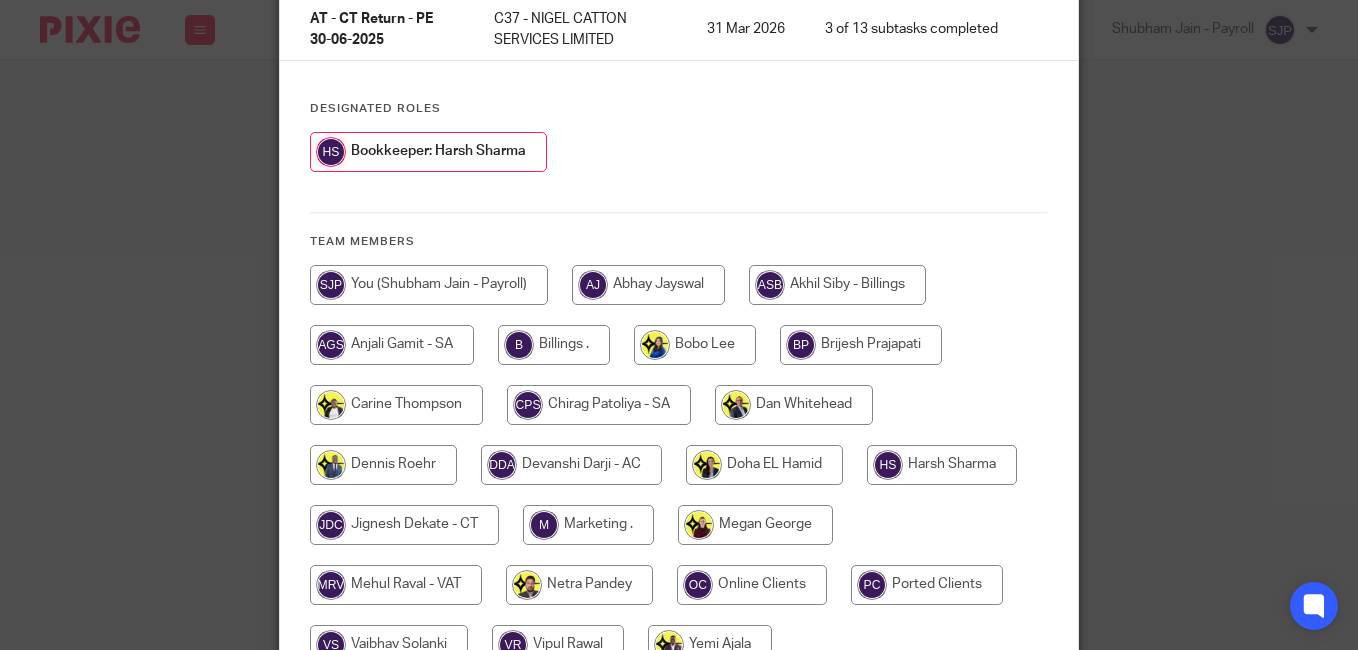 scroll, scrollTop: 385, scrollLeft: 0, axis: vertical 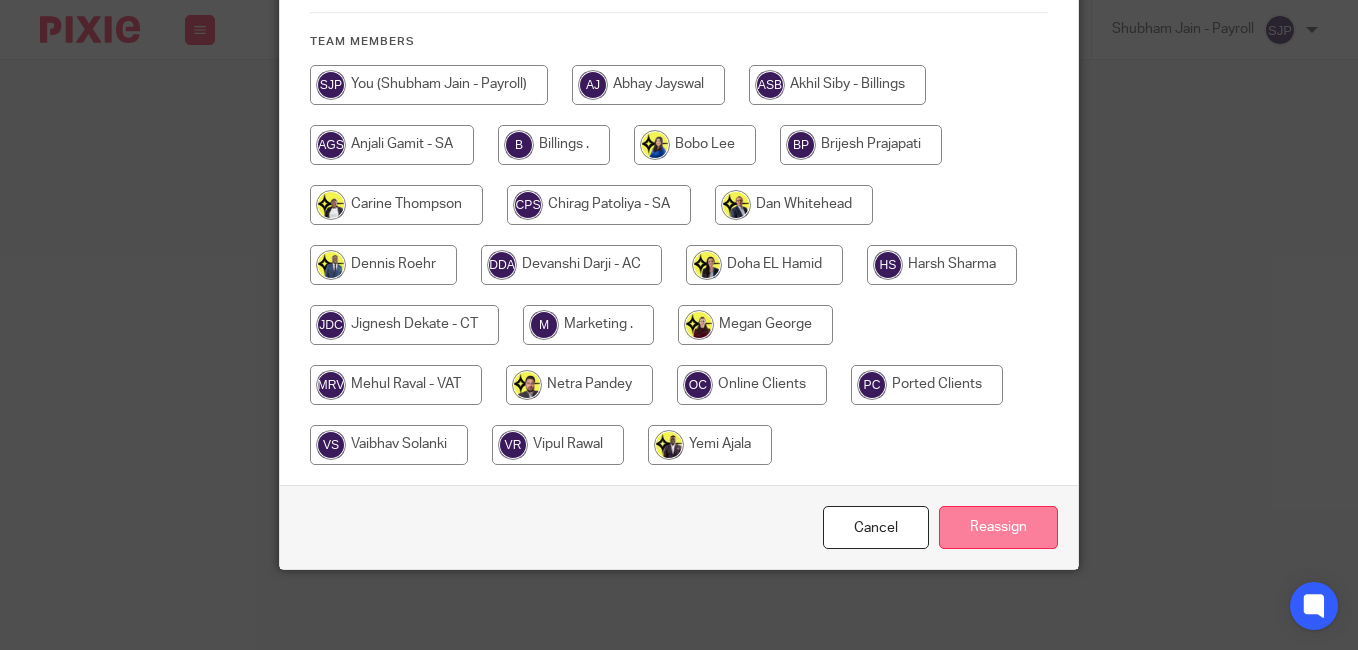 click on "Reassign" at bounding box center (998, 527) 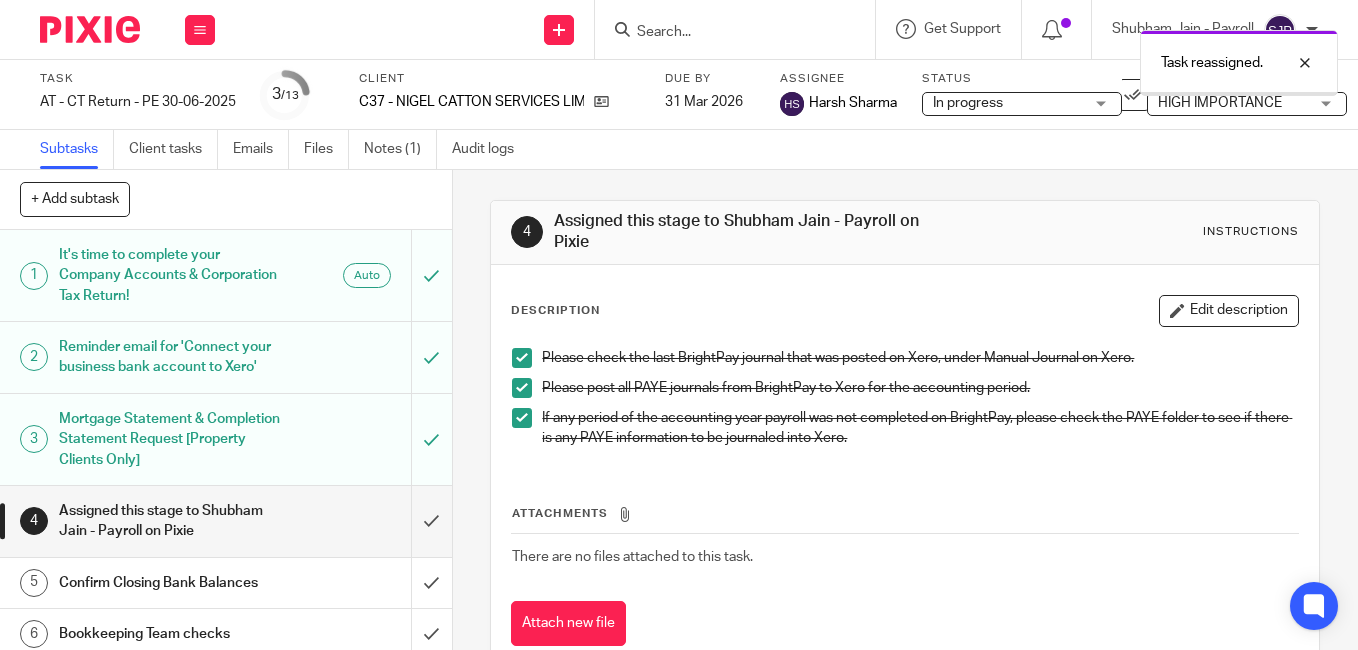 scroll, scrollTop: 0, scrollLeft: 0, axis: both 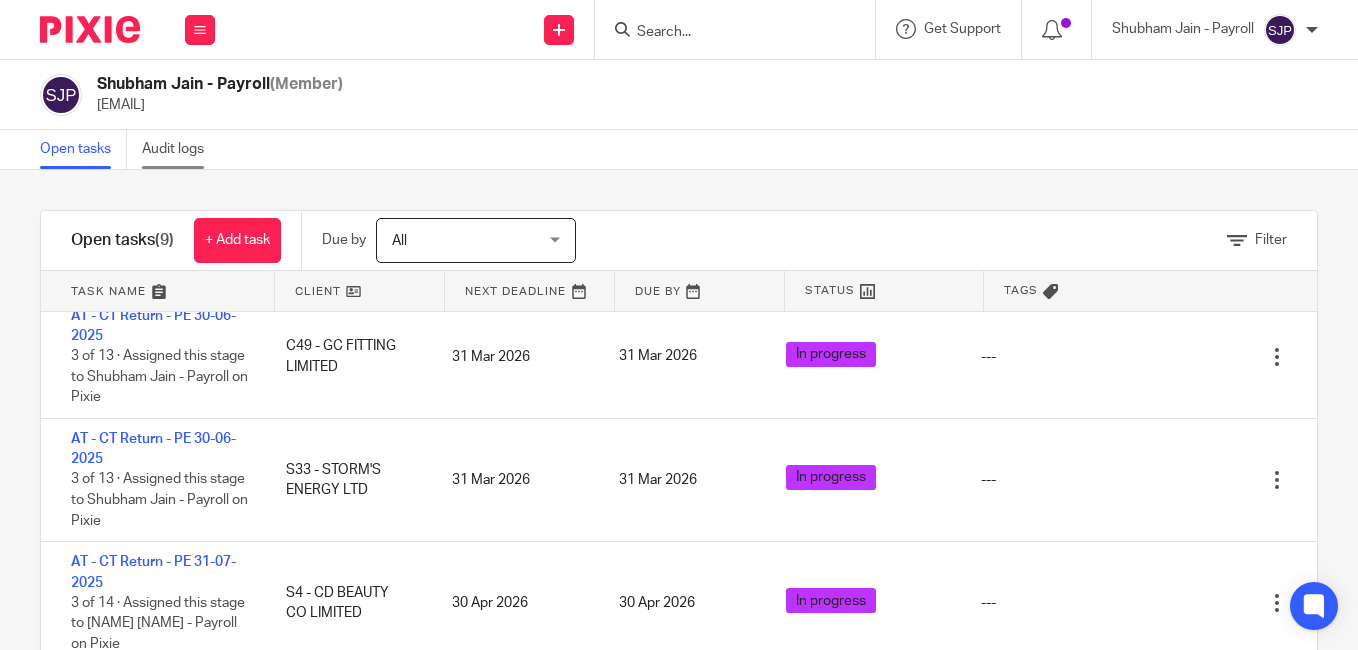 click on "Audit logs" at bounding box center (180, 149) 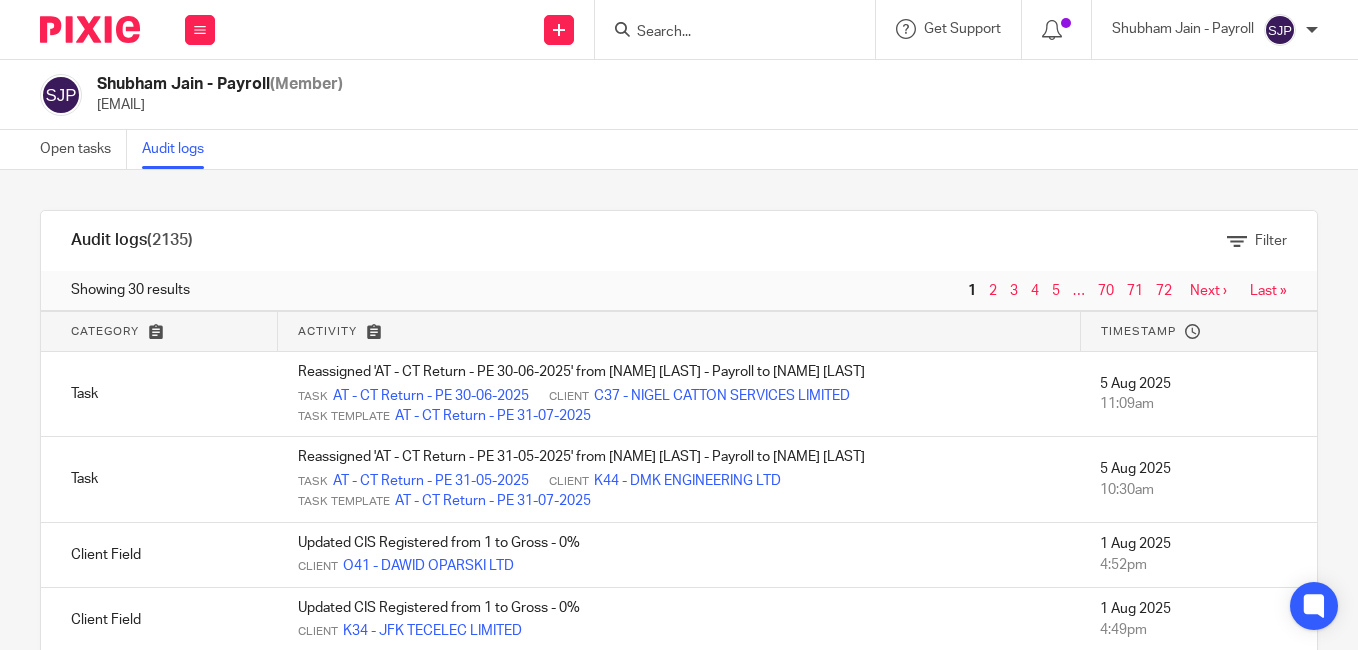 scroll, scrollTop: 0, scrollLeft: 0, axis: both 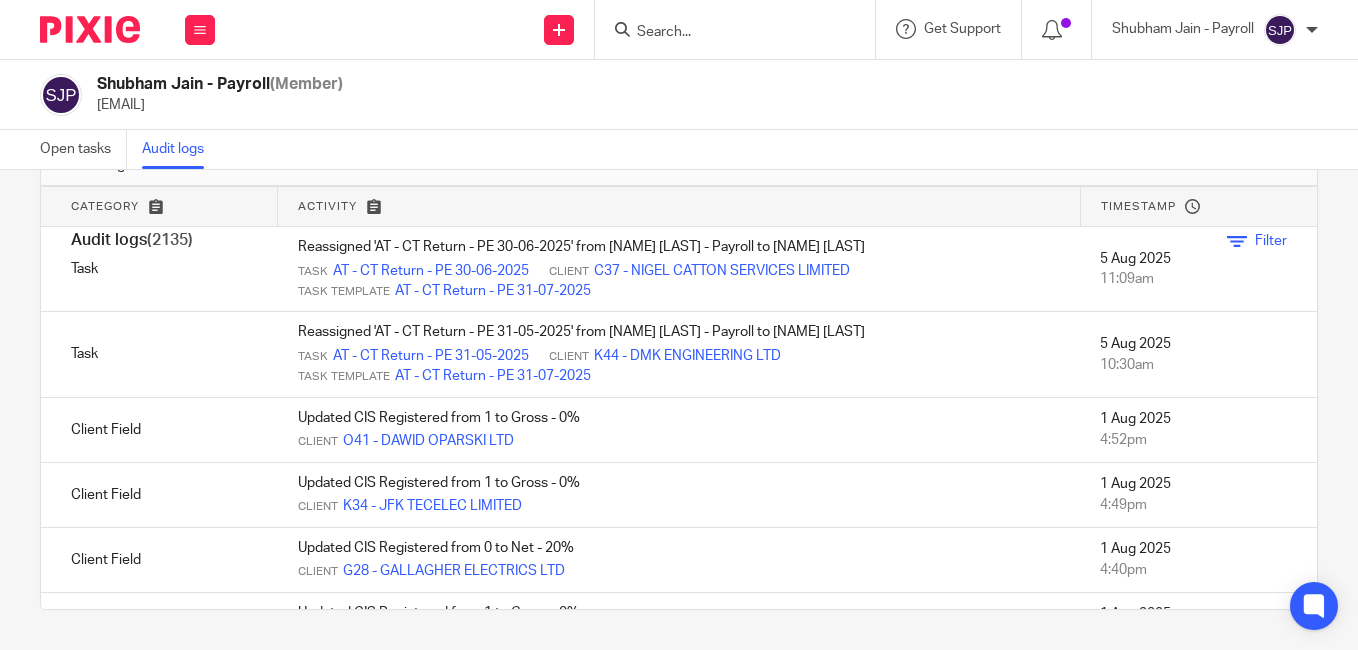click at bounding box center [1237, 241] 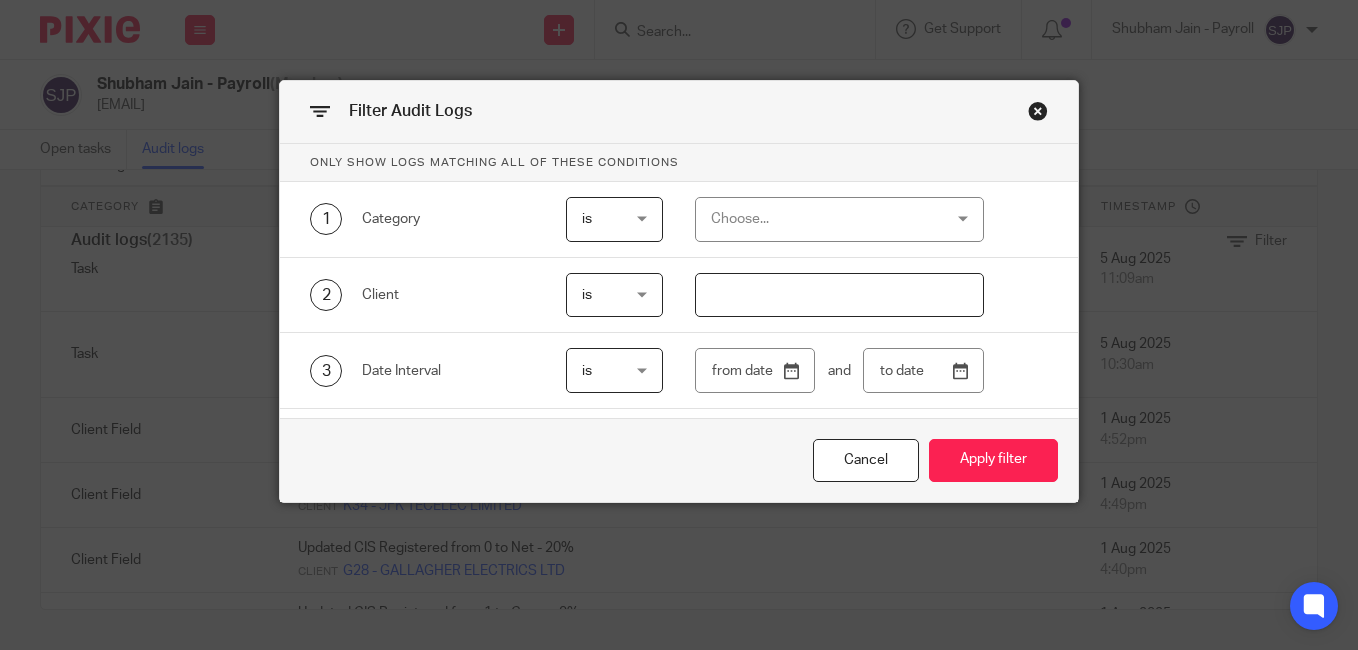 click on "is" at bounding box center (614, 219) 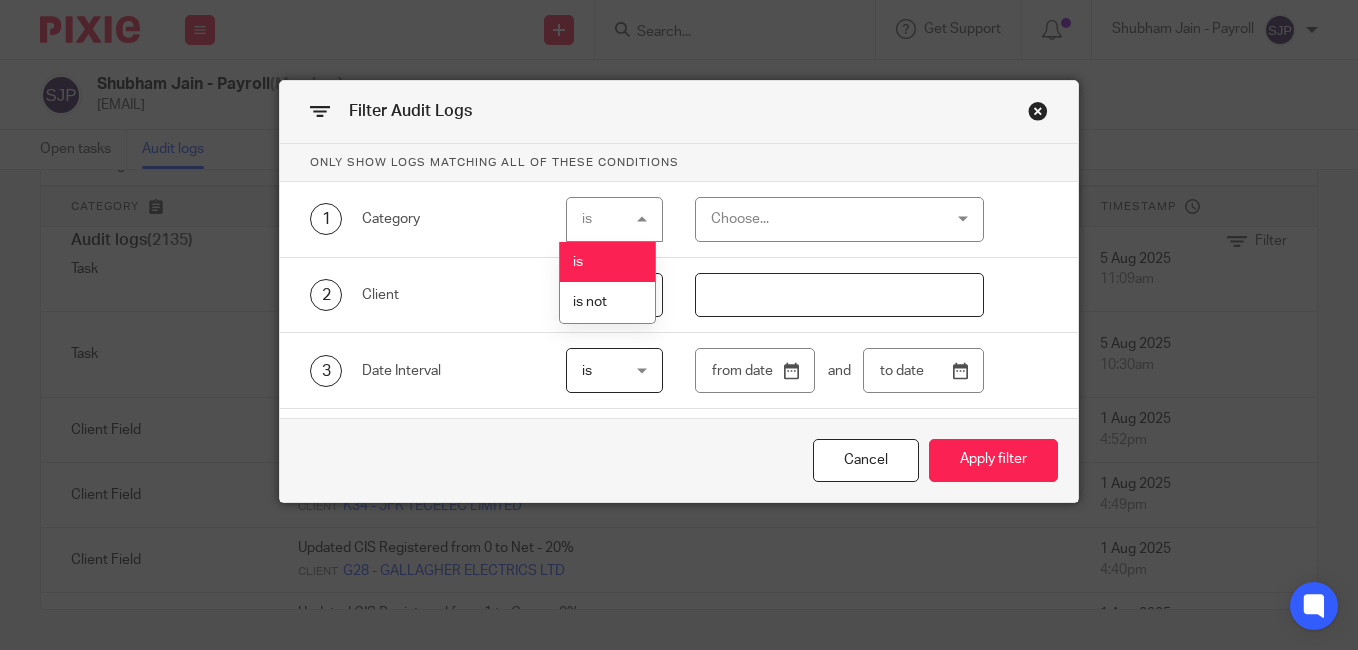 click on "is
is" at bounding box center [614, 219] 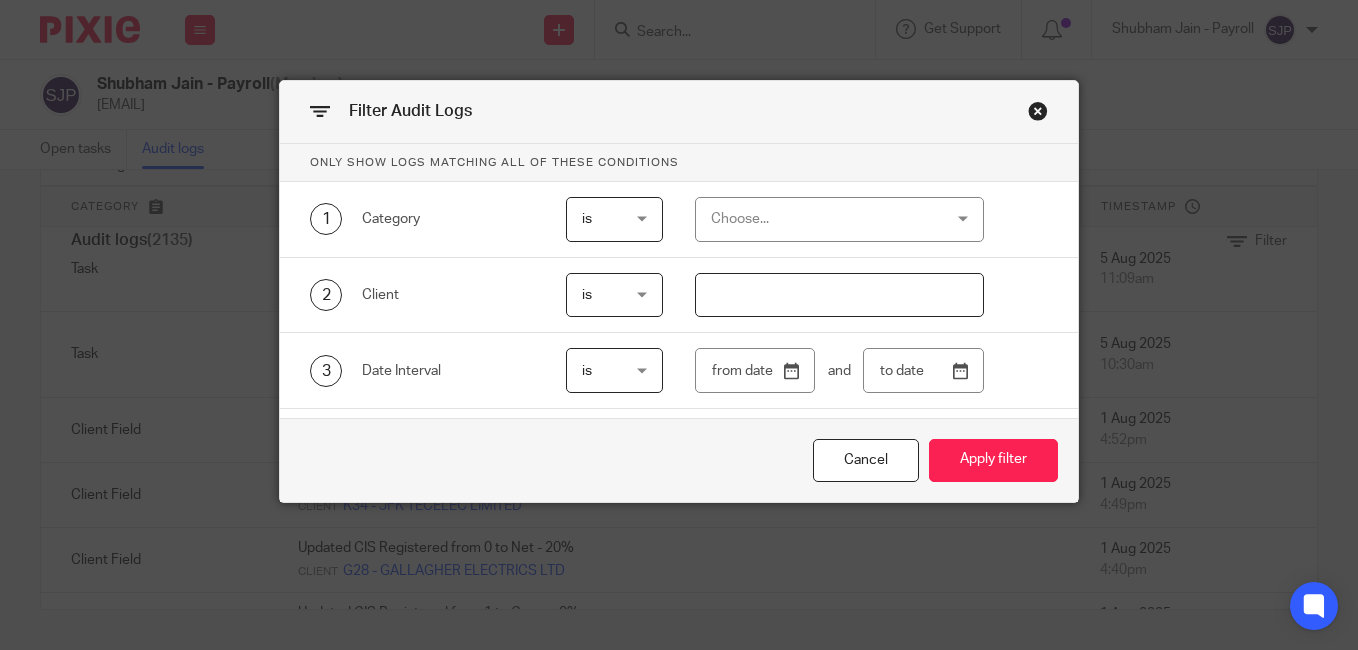 click on "Choose..." at bounding box center (820, 219) 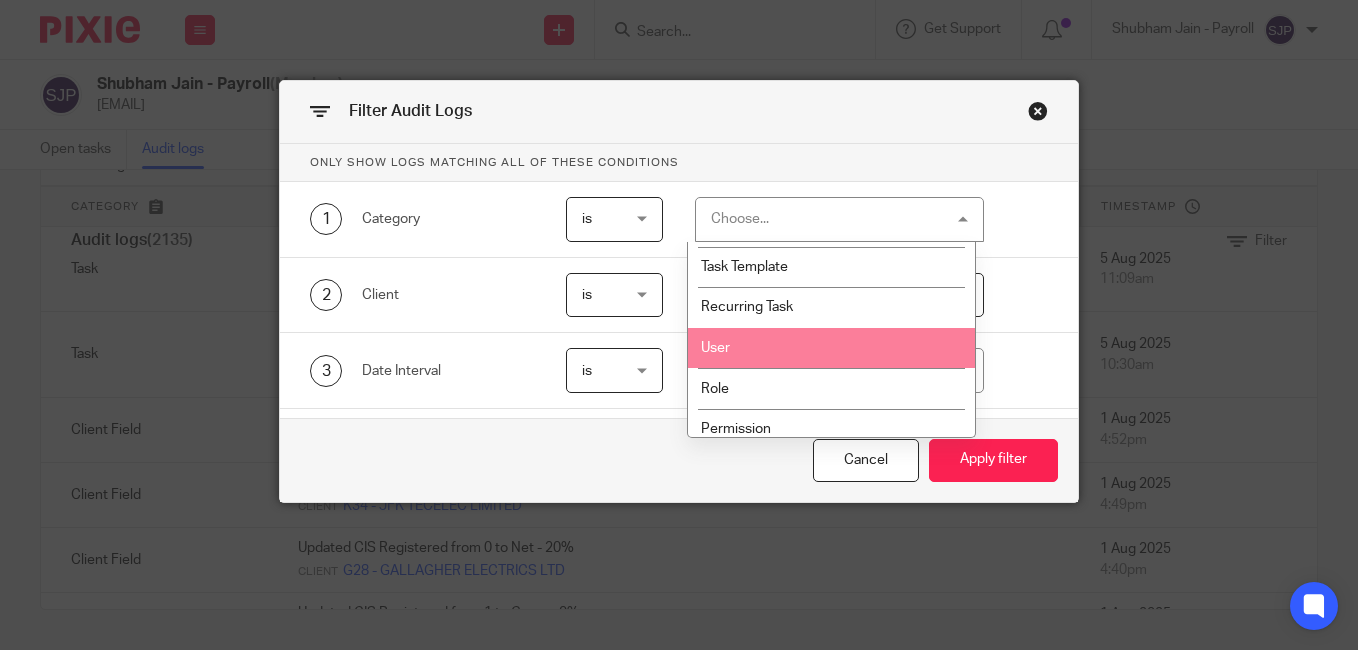 scroll, scrollTop: 576, scrollLeft: 0, axis: vertical 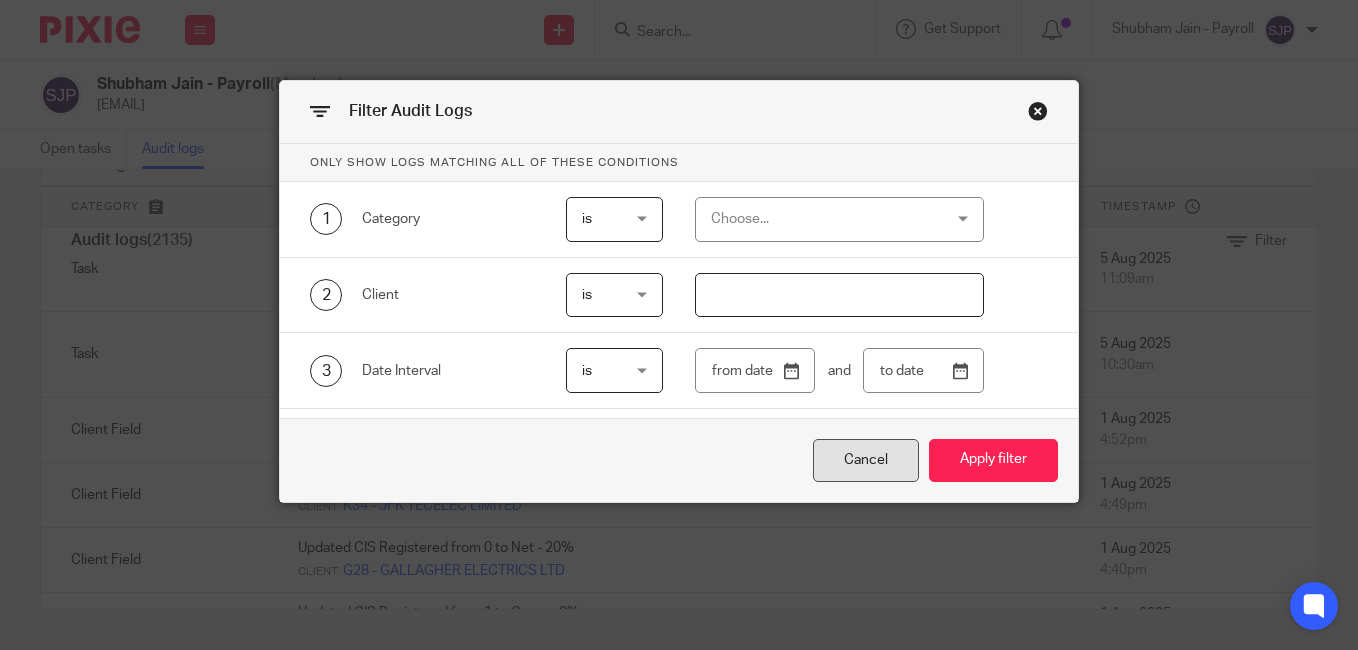 click on "Cancel" at bounding box center [866, 460] 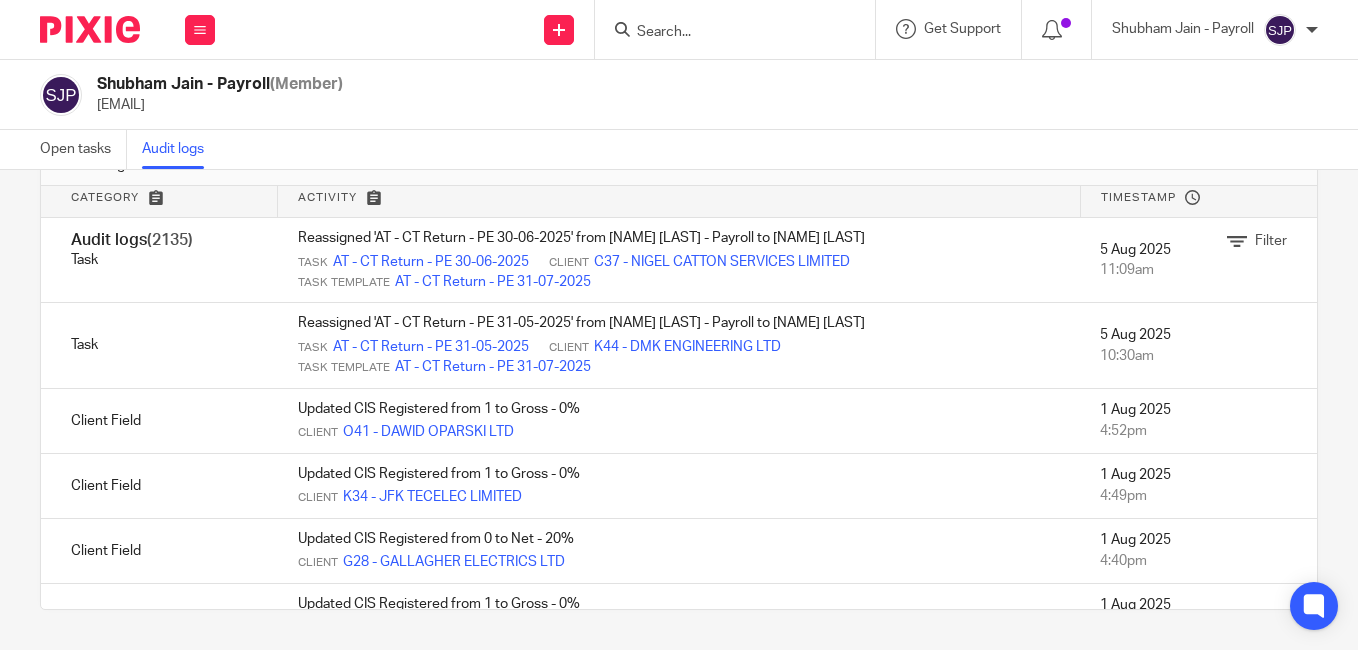 scroll, scrollTop: 0, scrollLeft: 0, axis: both 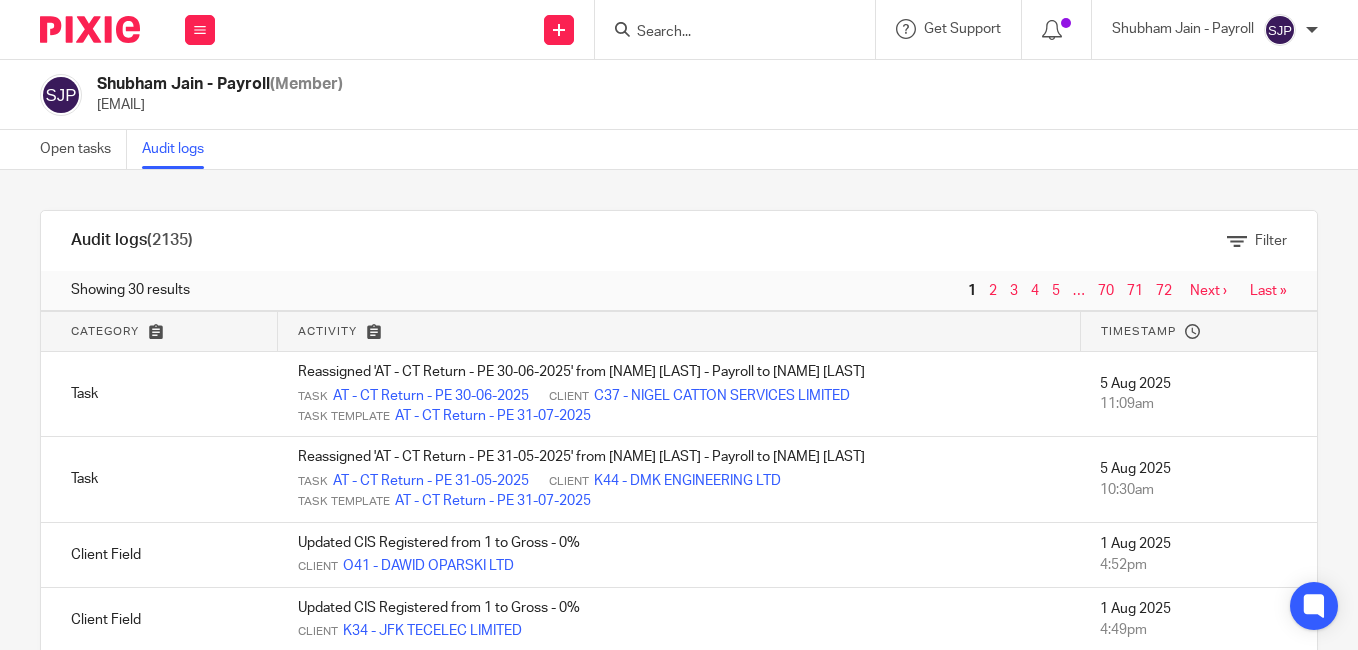 click on "2" at bounding box center (993, 291) 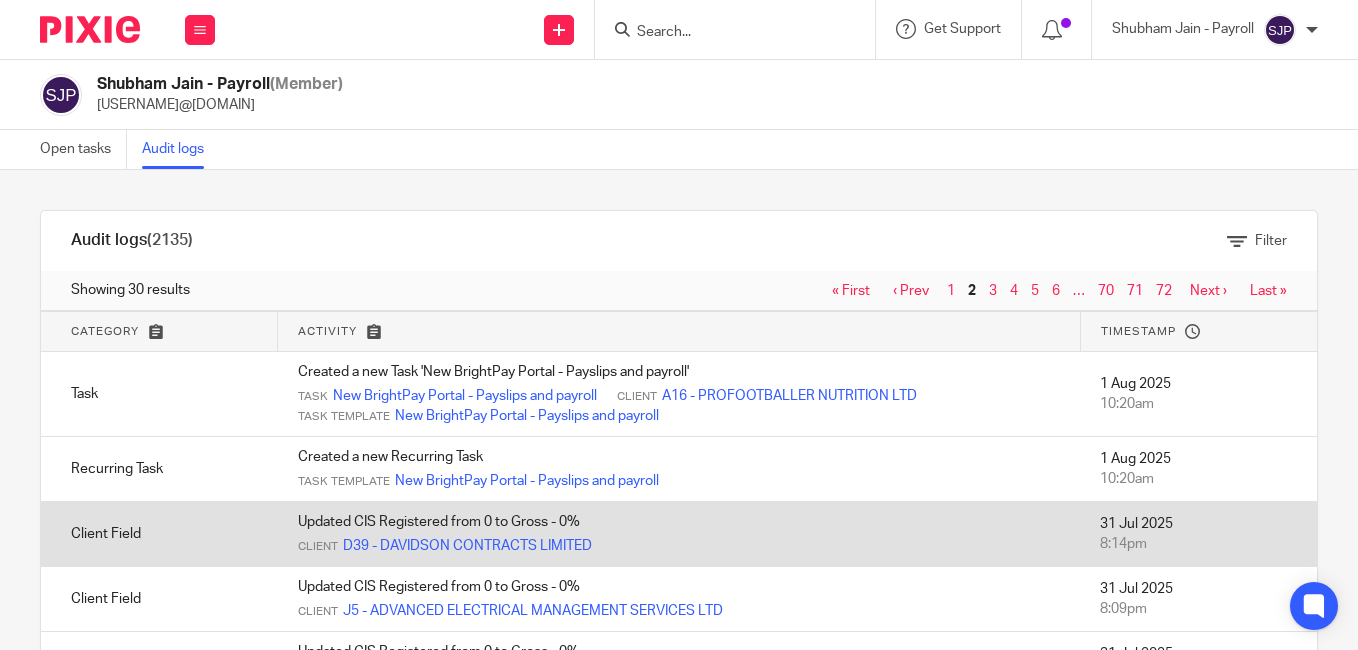scroll, scrollTop: 0, scrollLeft: 0, axis: both 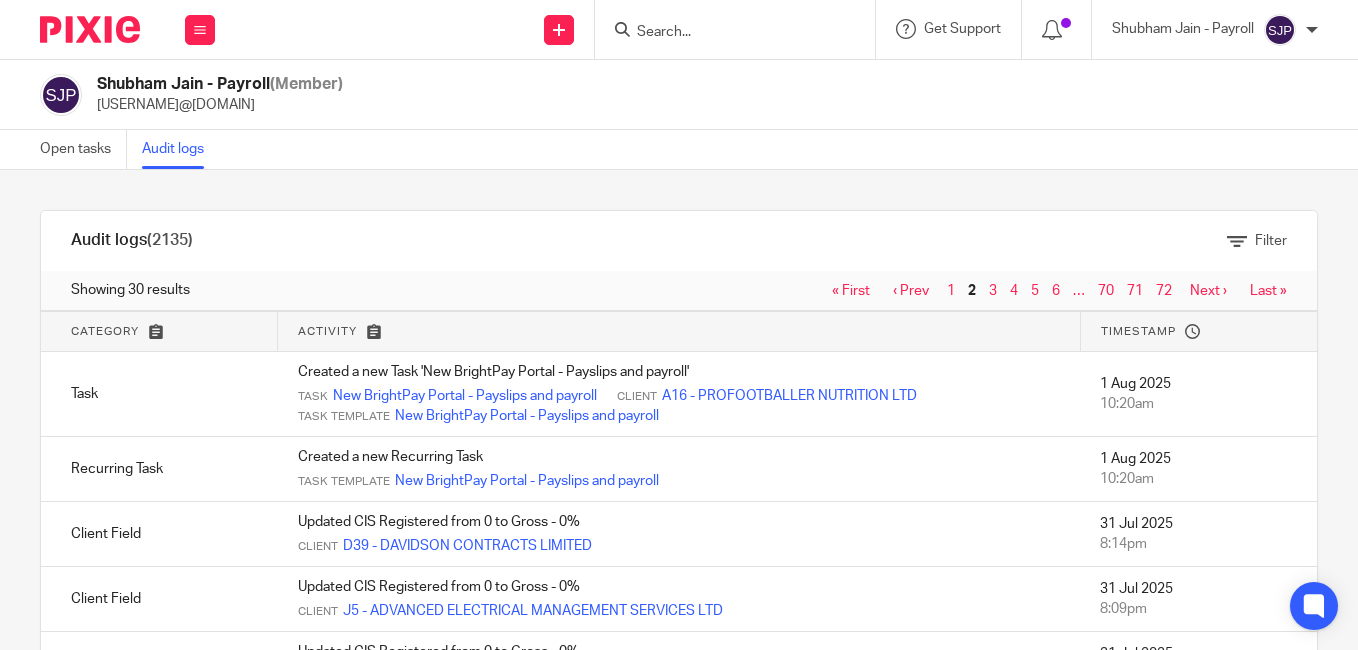 click on "3" at bounding box center (994, 291) 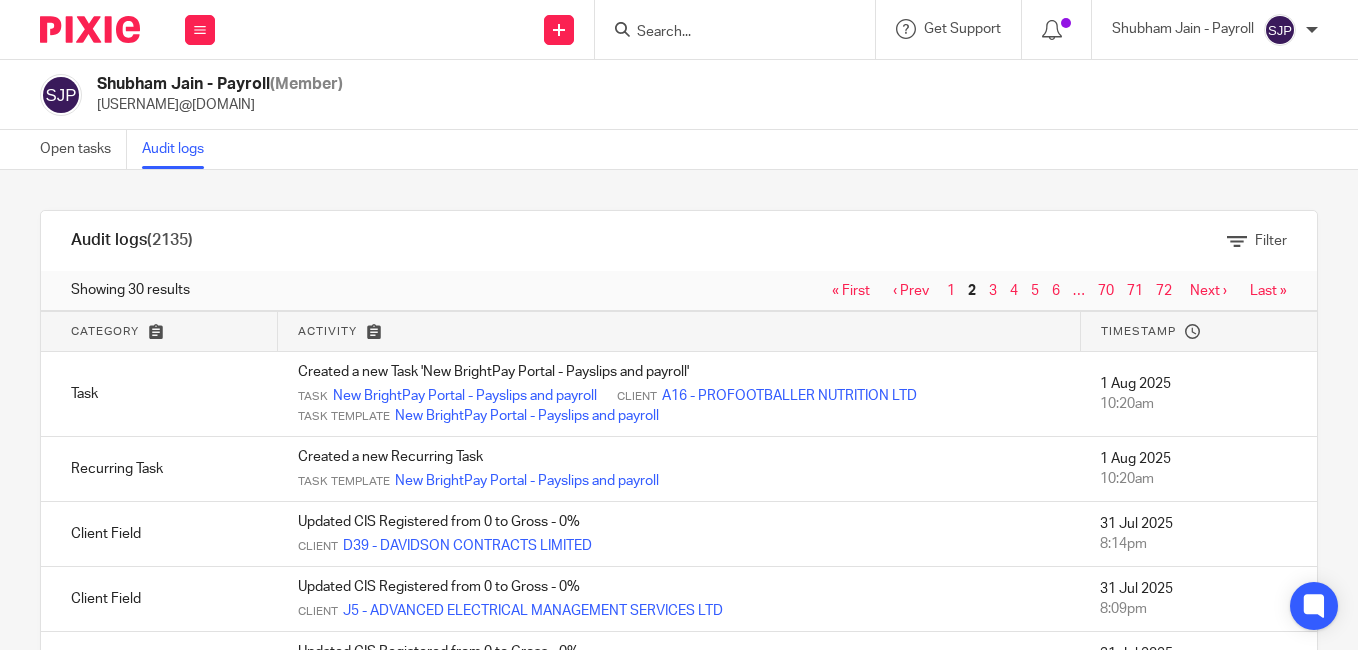 click on "3" at bounding box center [993, 291] 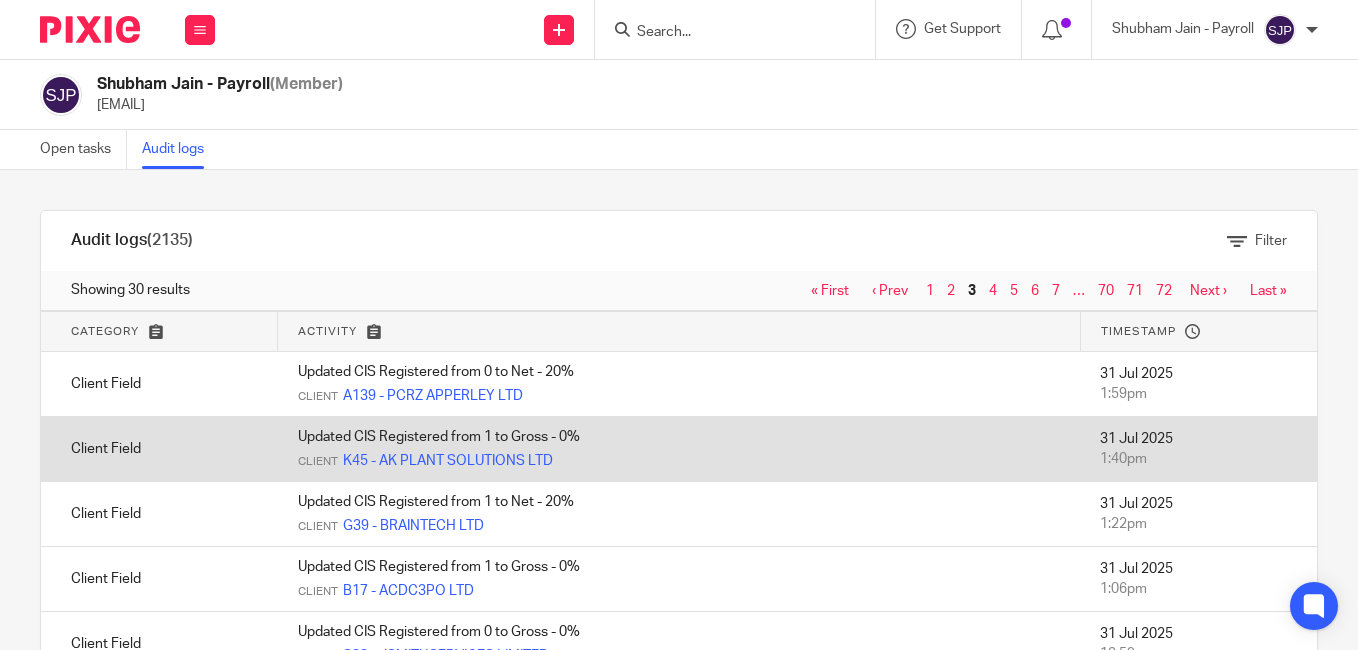 scroll, scrollTop: 0, scrollLeft: 0, axis: both 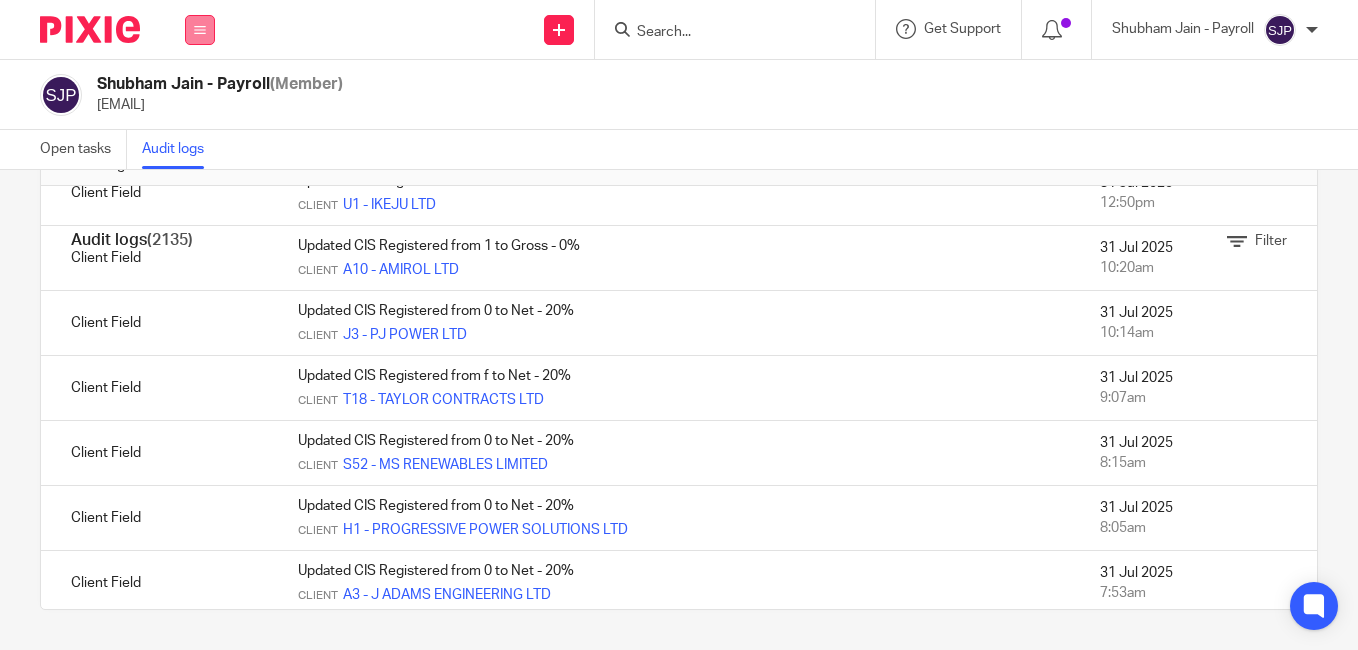 click at bounding box center (200, 30) 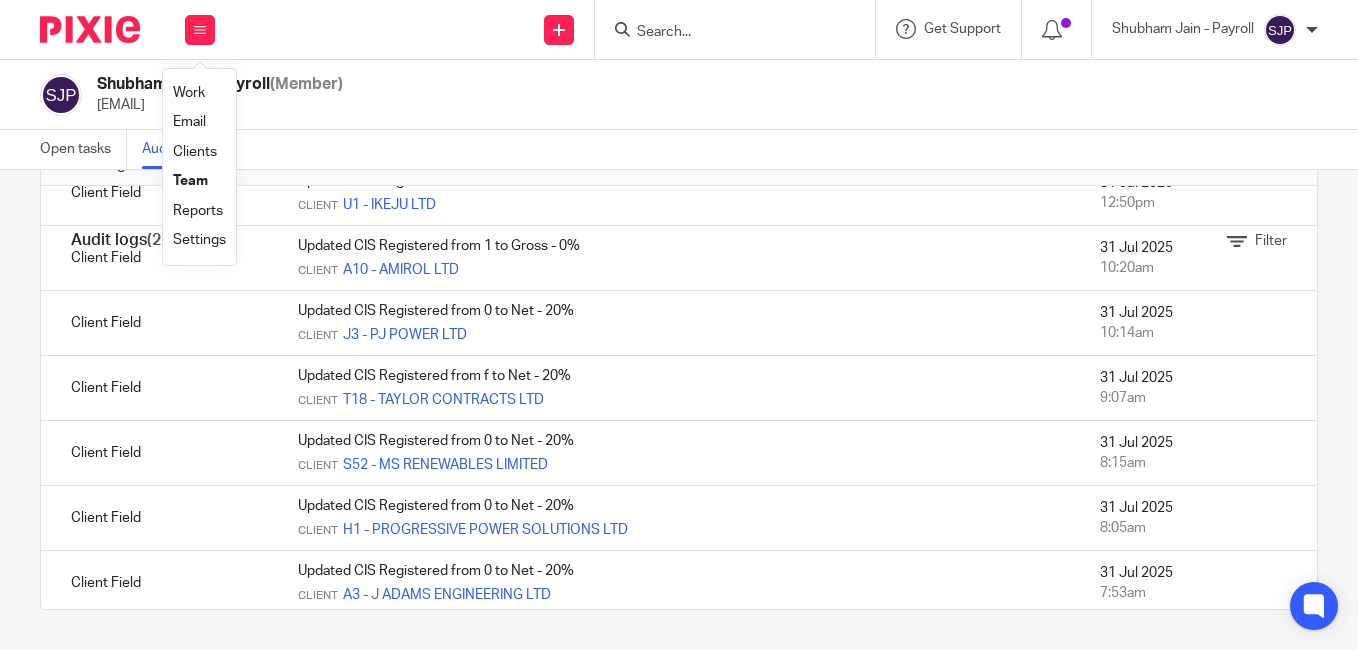 click on "Team" at bounding box center (199, 181) 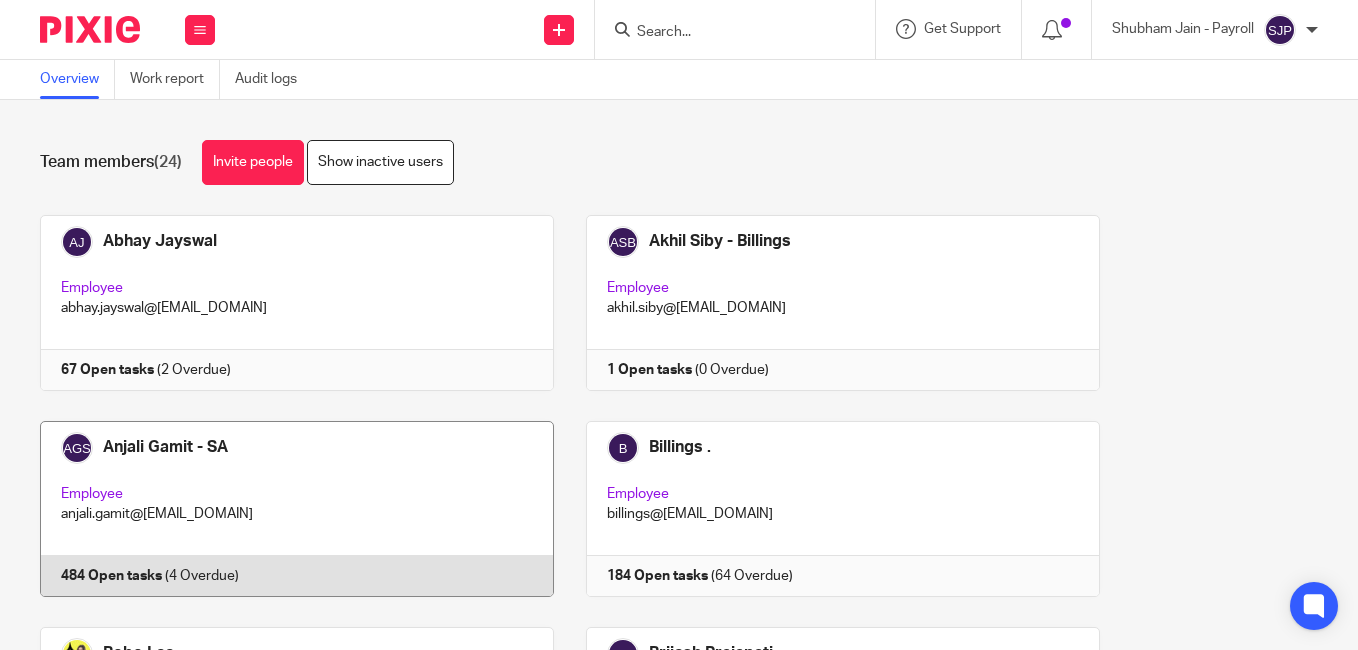 scroll, scrollTop: 0, scrollLeft: 0, axis: both 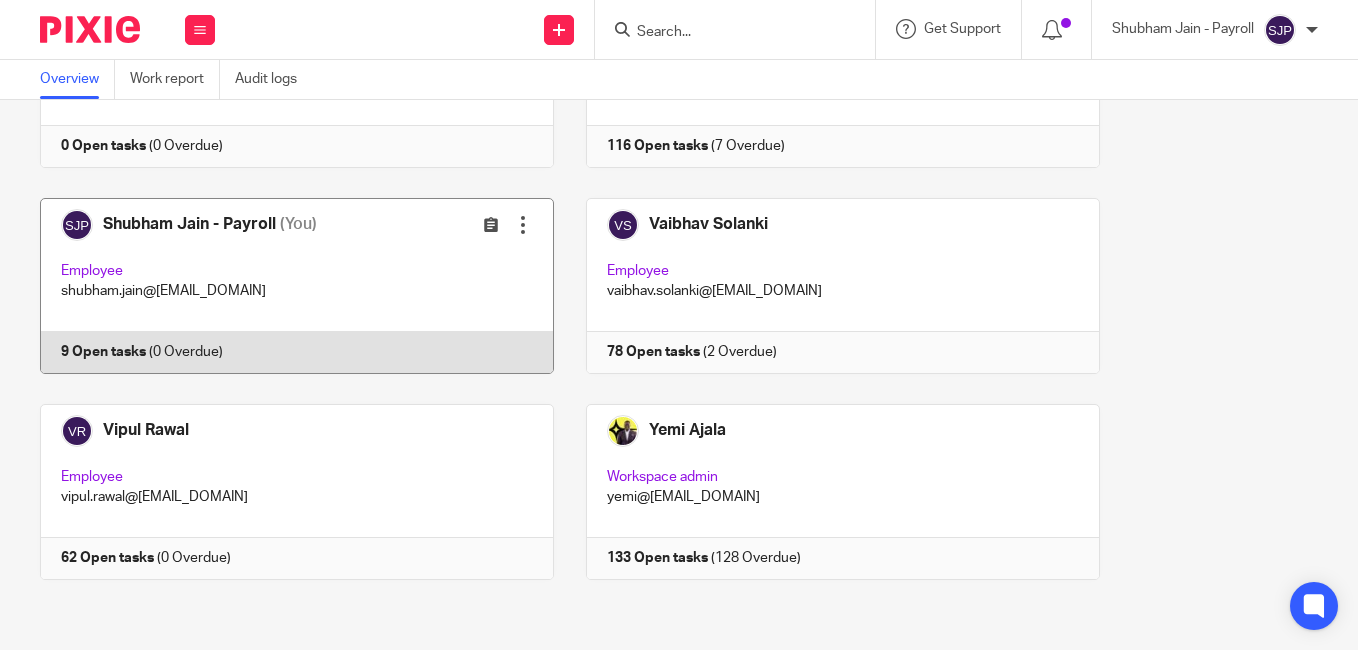 click at bounding box center (282, 286) 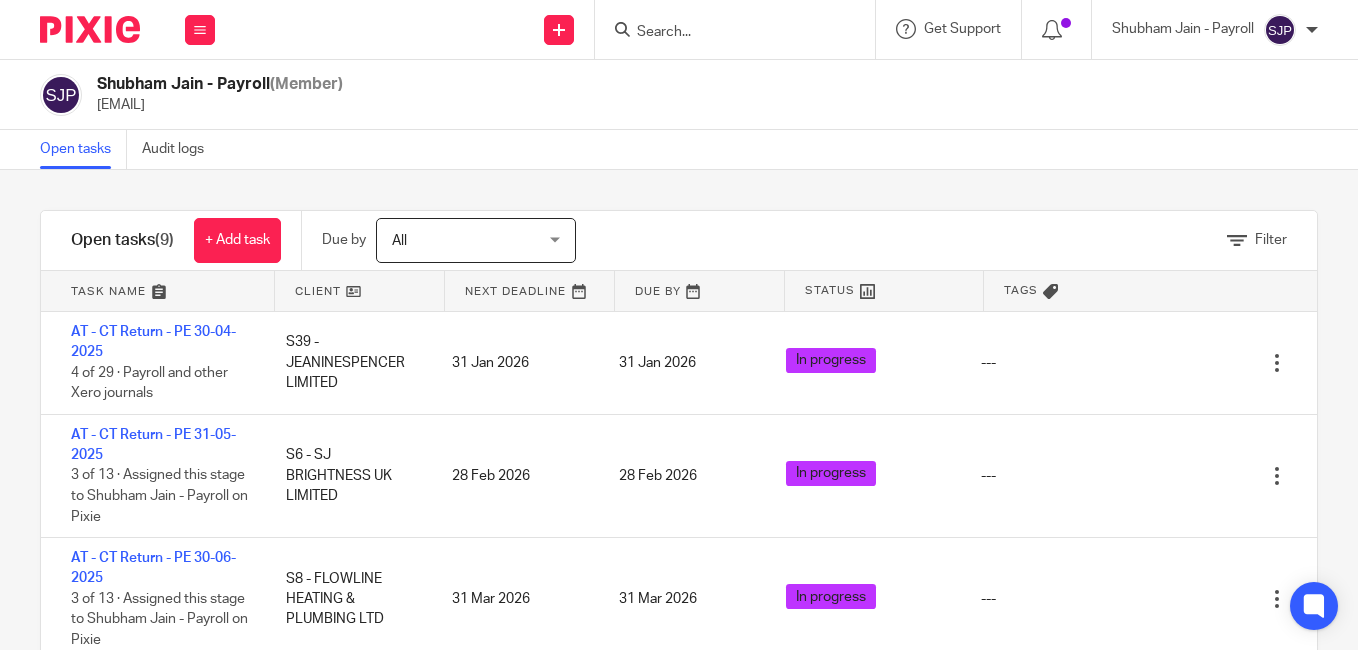 scroll, scrollTop: 0, scrollLeft: 0, axis: both 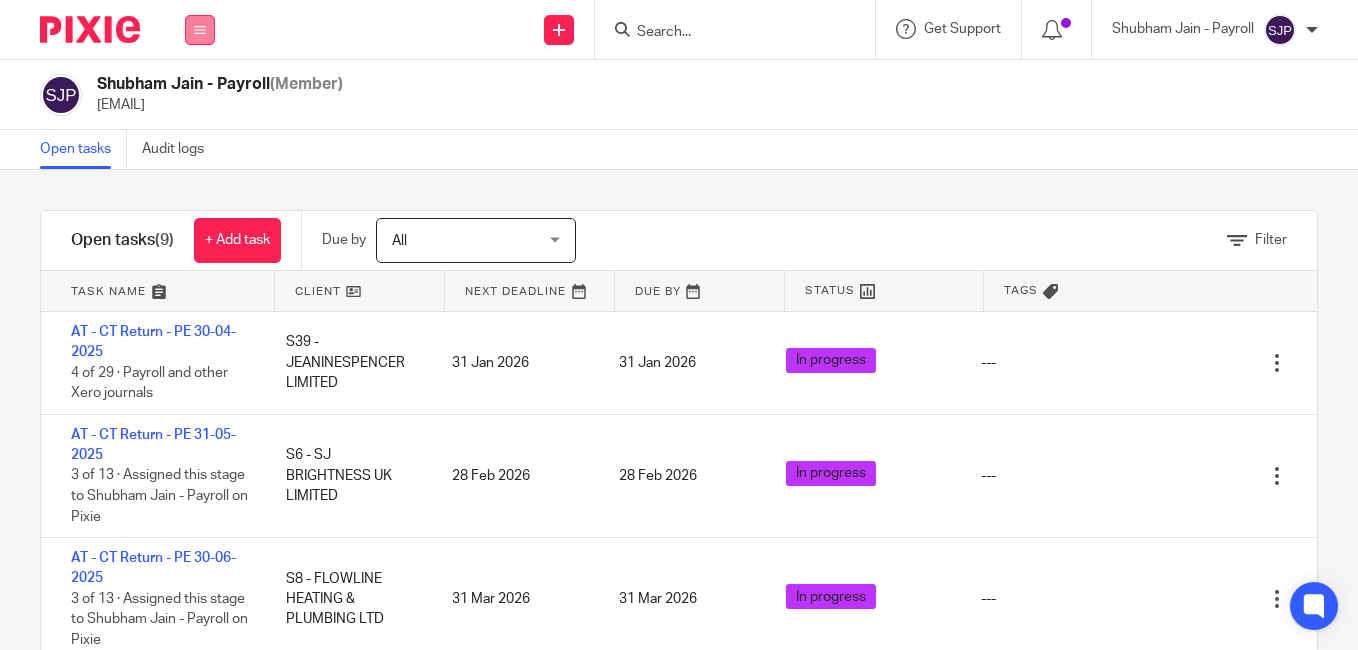 click at bounding box center [200, 30] 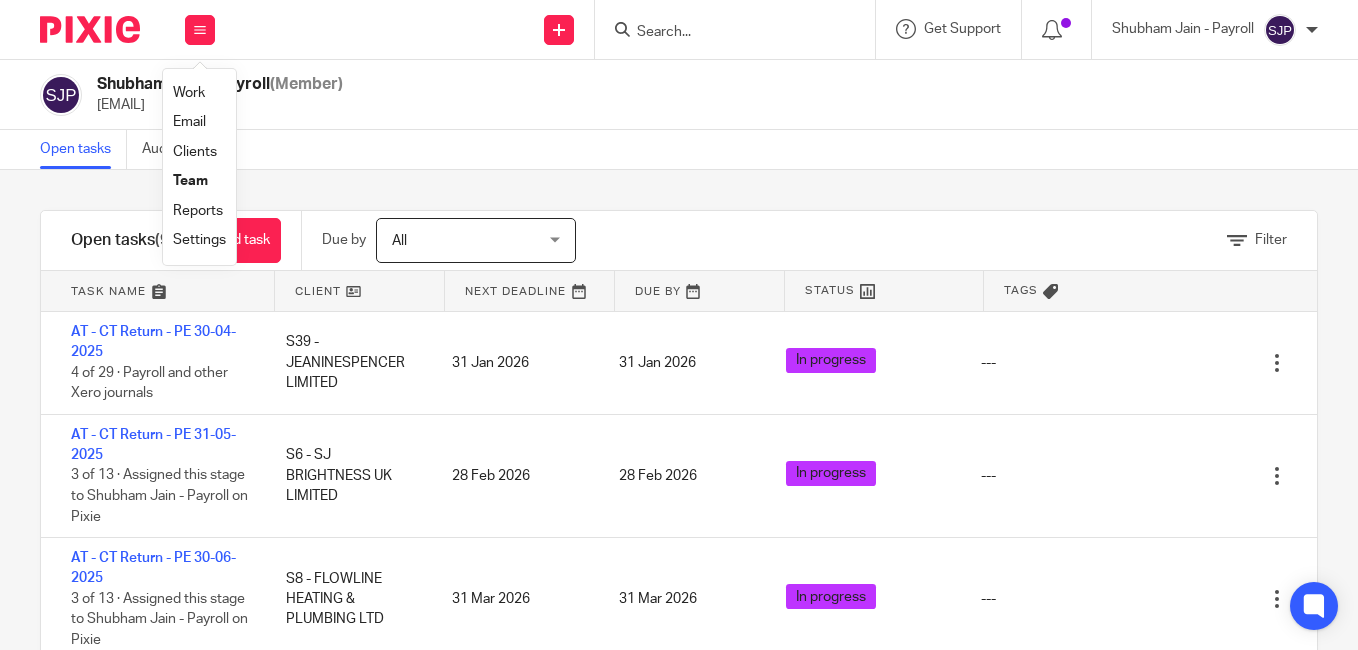 click on "Team" at bounding box center [190, 181] 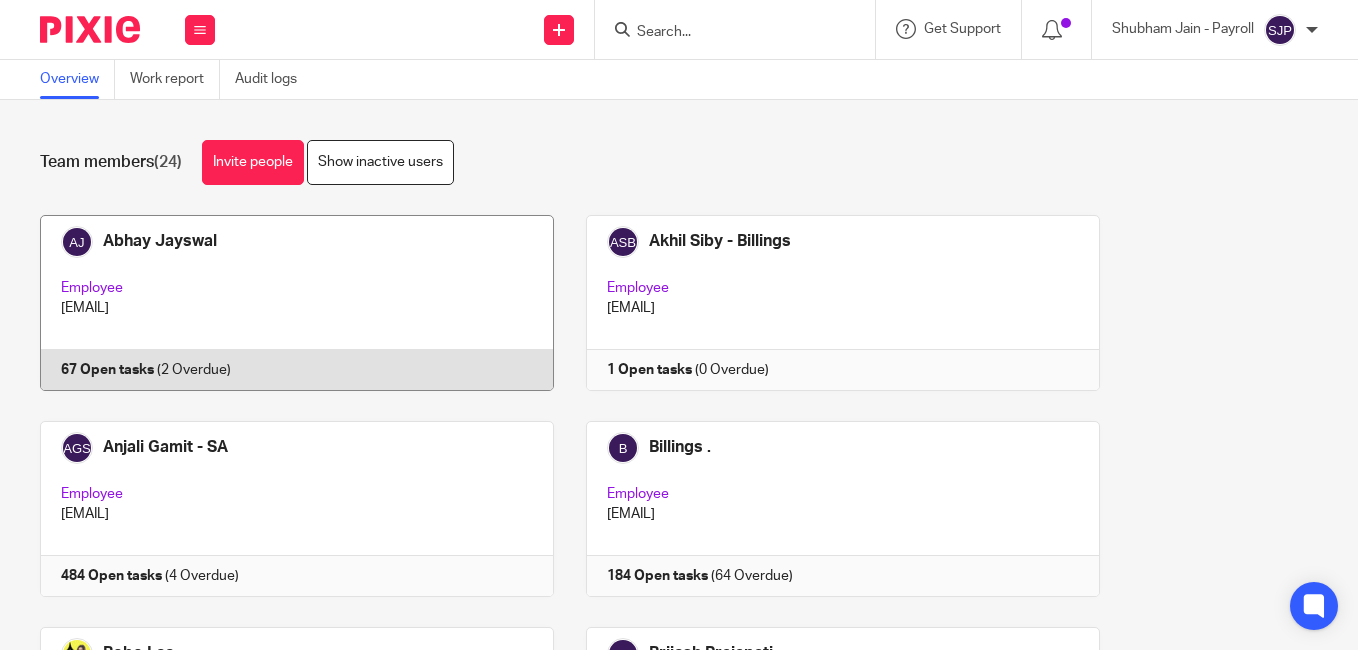 scroll, scrollTop: 0, scrollLeft: 0, axis: both 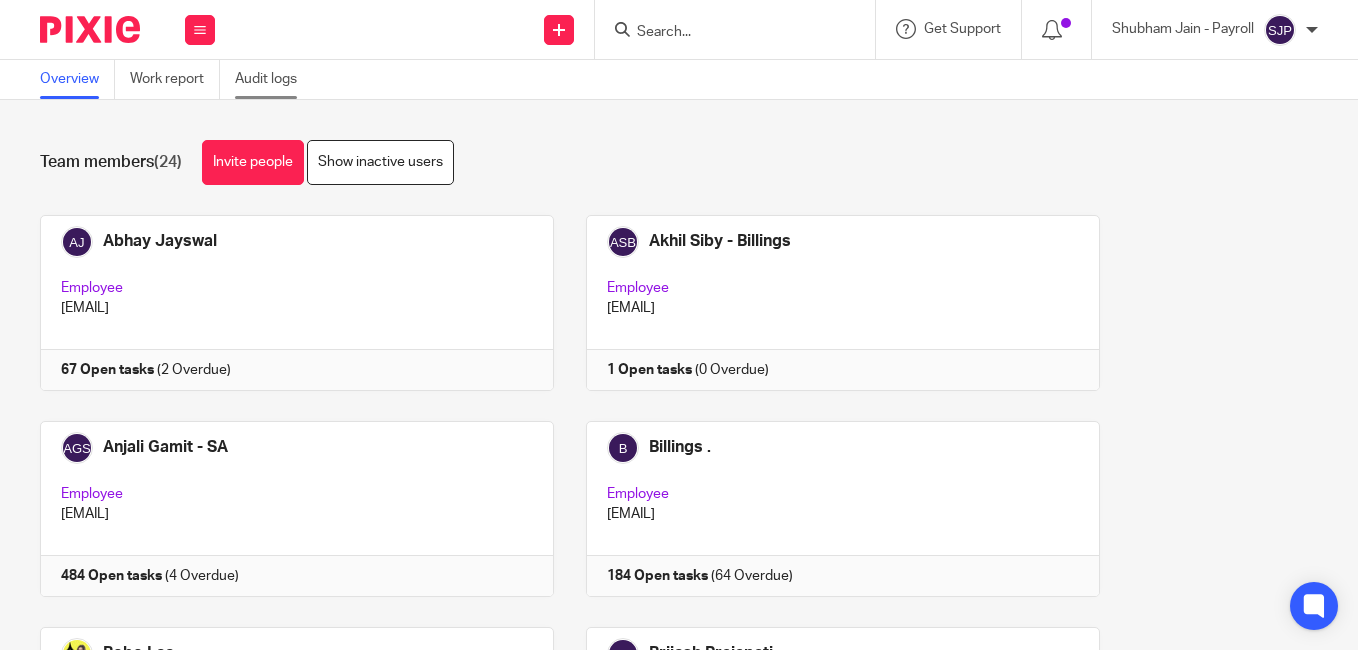 click on "Audit logs" at bounding box center (273, 79) 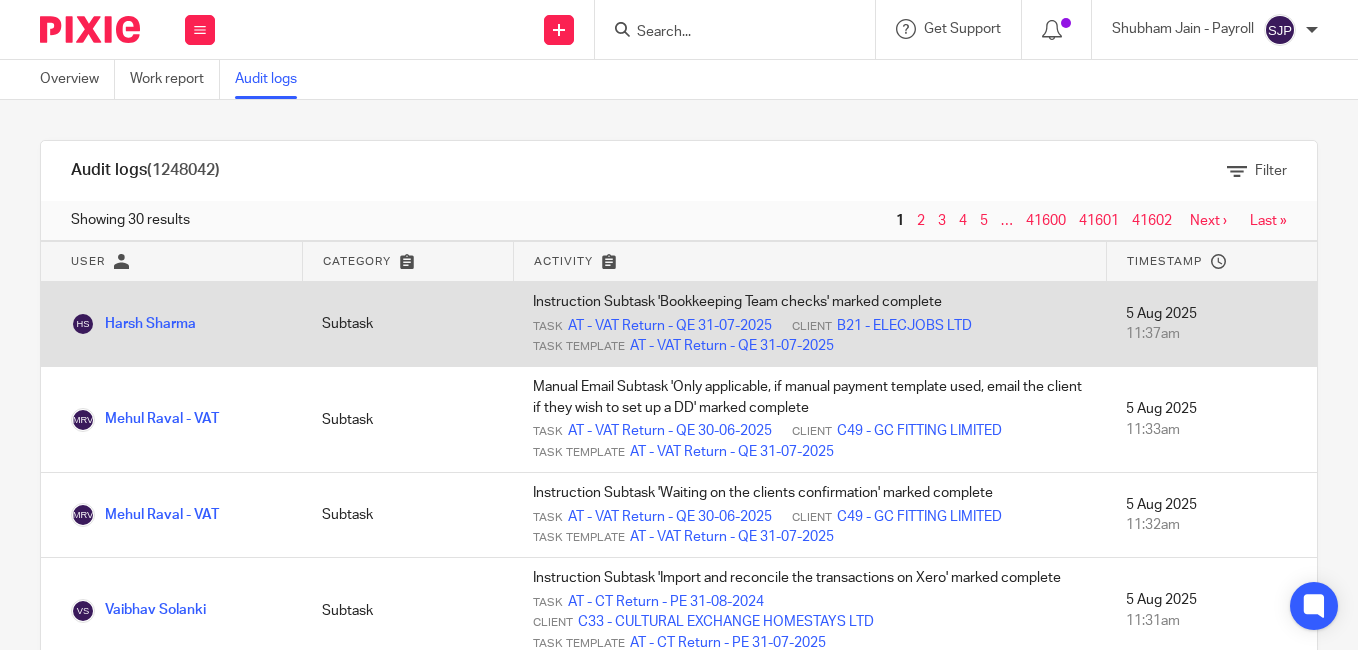 scroll, scrollTop: 0, scrollLeft: 0, axis: both 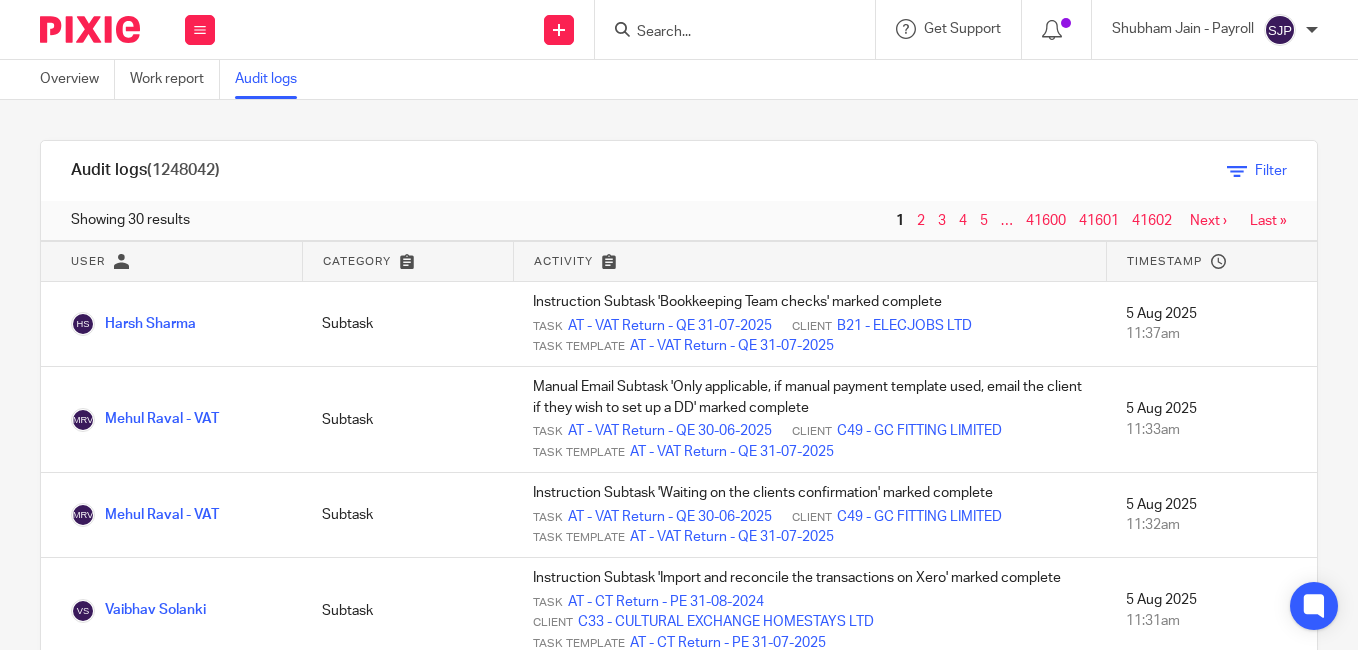 click on "Filter" at bounding box center (1257, 171) 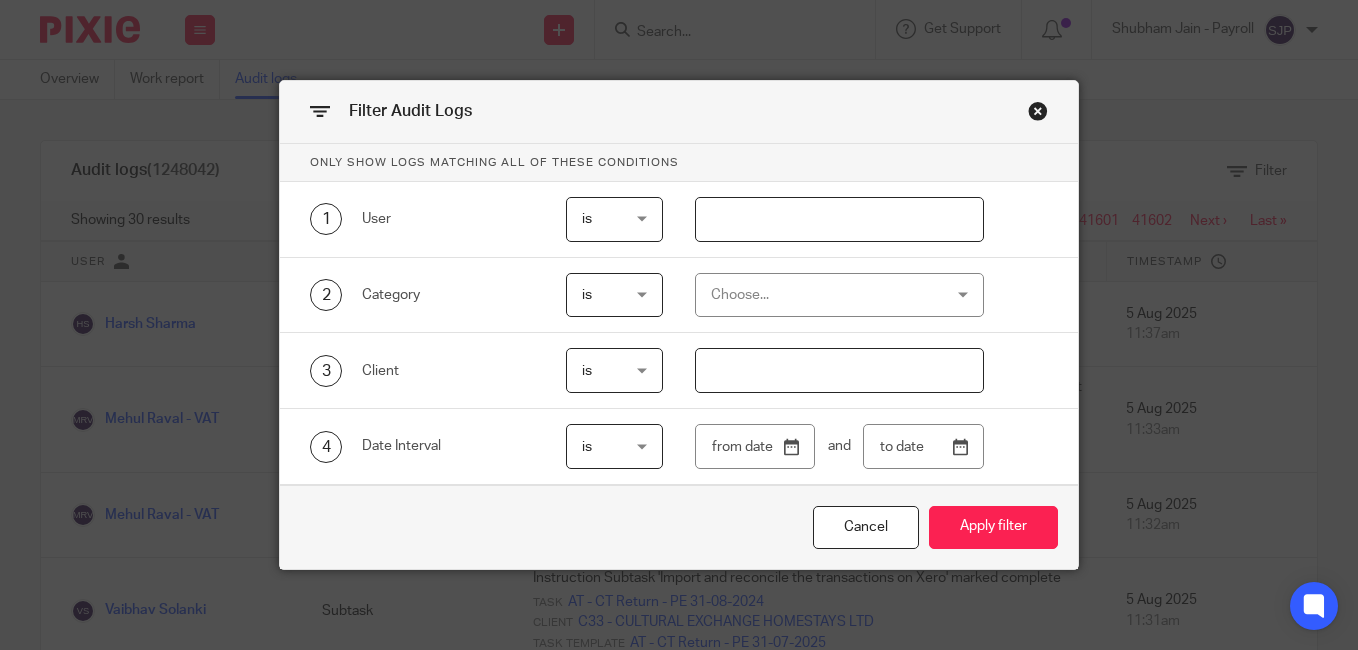 click on "is" at bounding box center [614, 219] 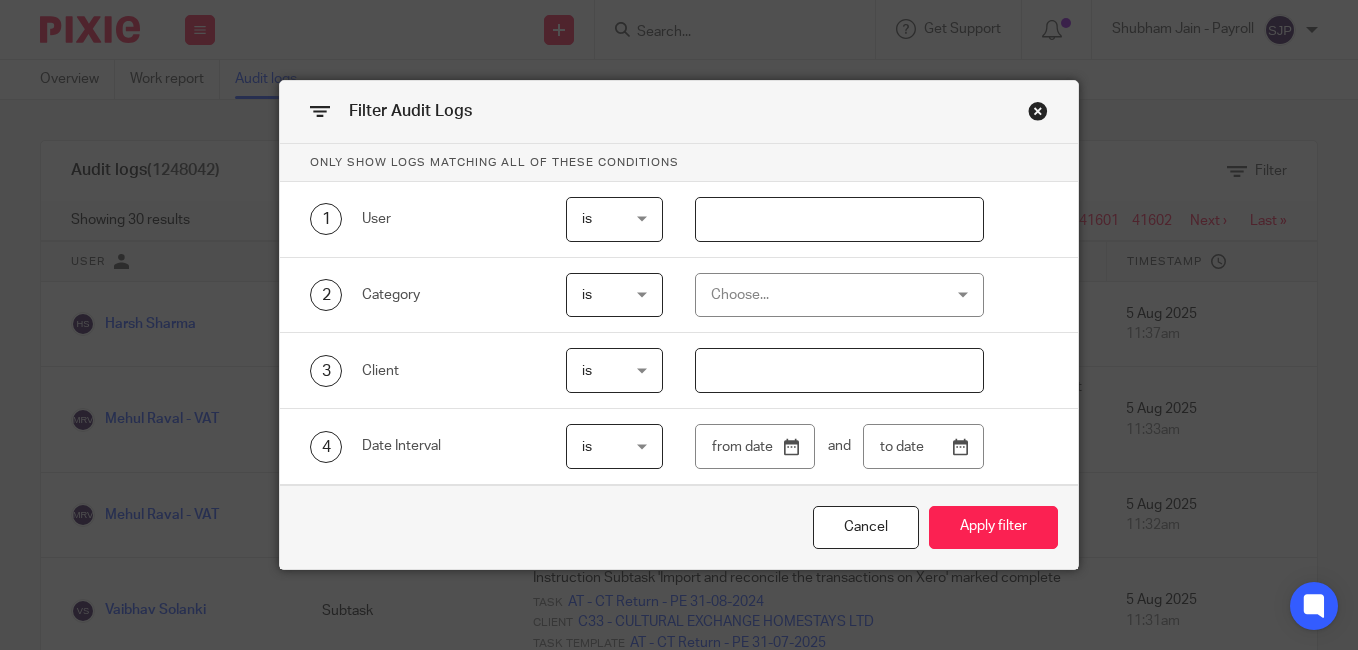 click at bounding box center [839, 219] 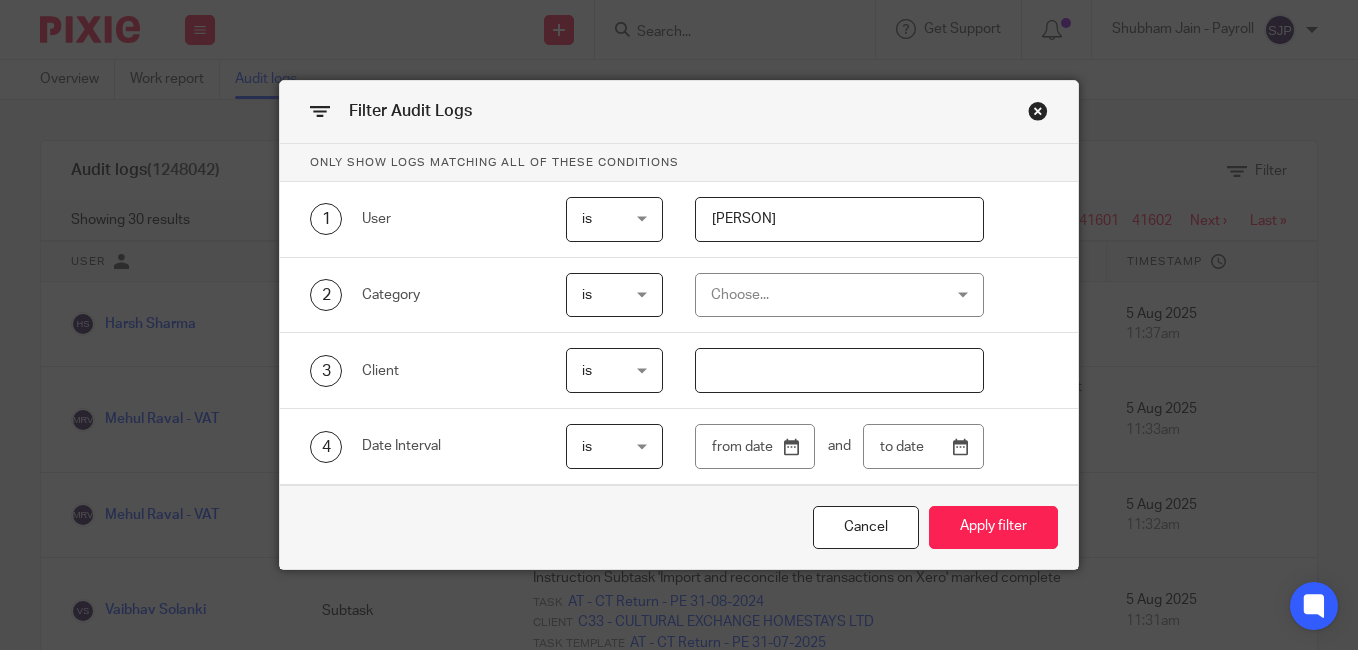 type on "[FIRST]" 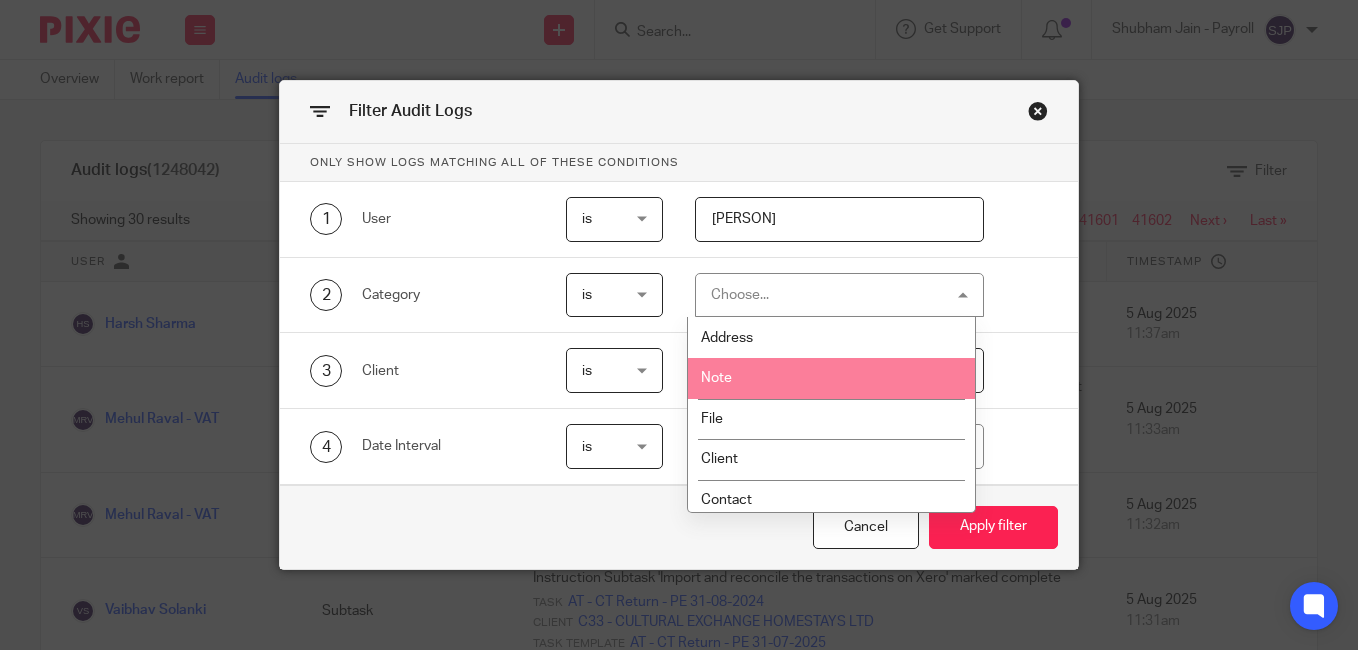 click on "Note" at bounding box center [831, 378] 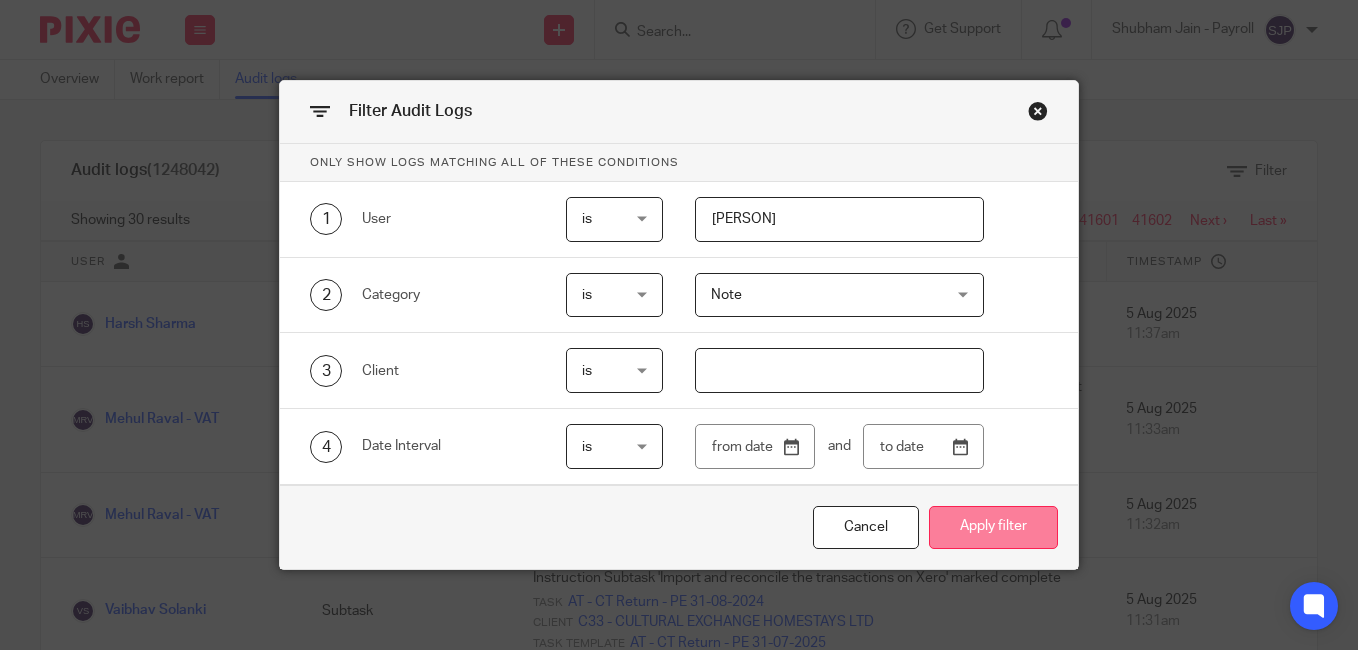 click on "Apply filter" at bounding box center [993, 527] 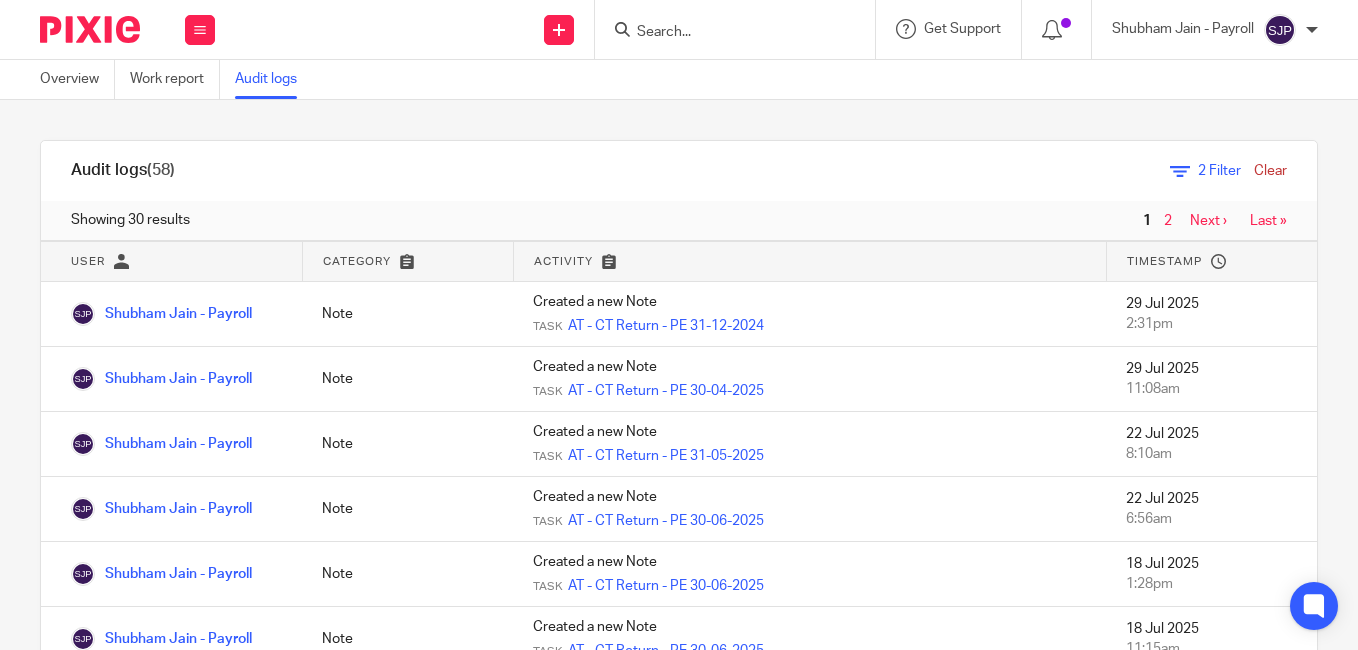 scroll, scrollTop: 0, scrollLeft: 0, axis: both 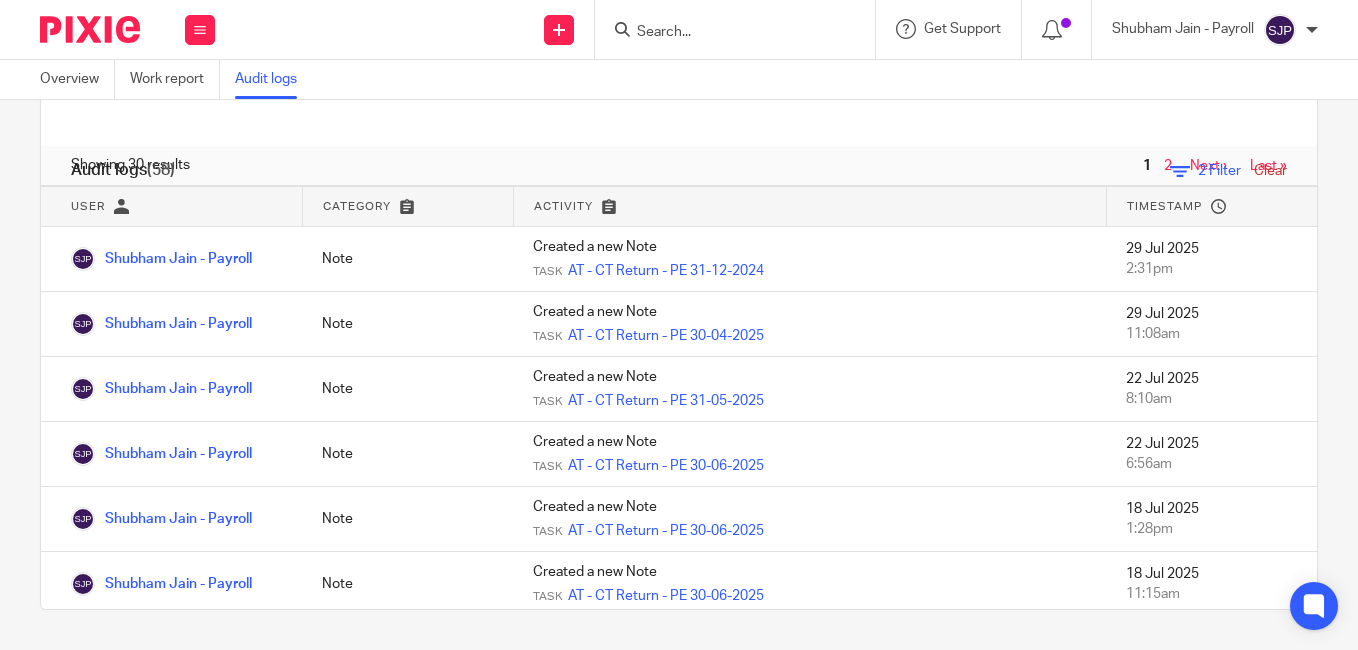 click at bounding box center (407, 206) 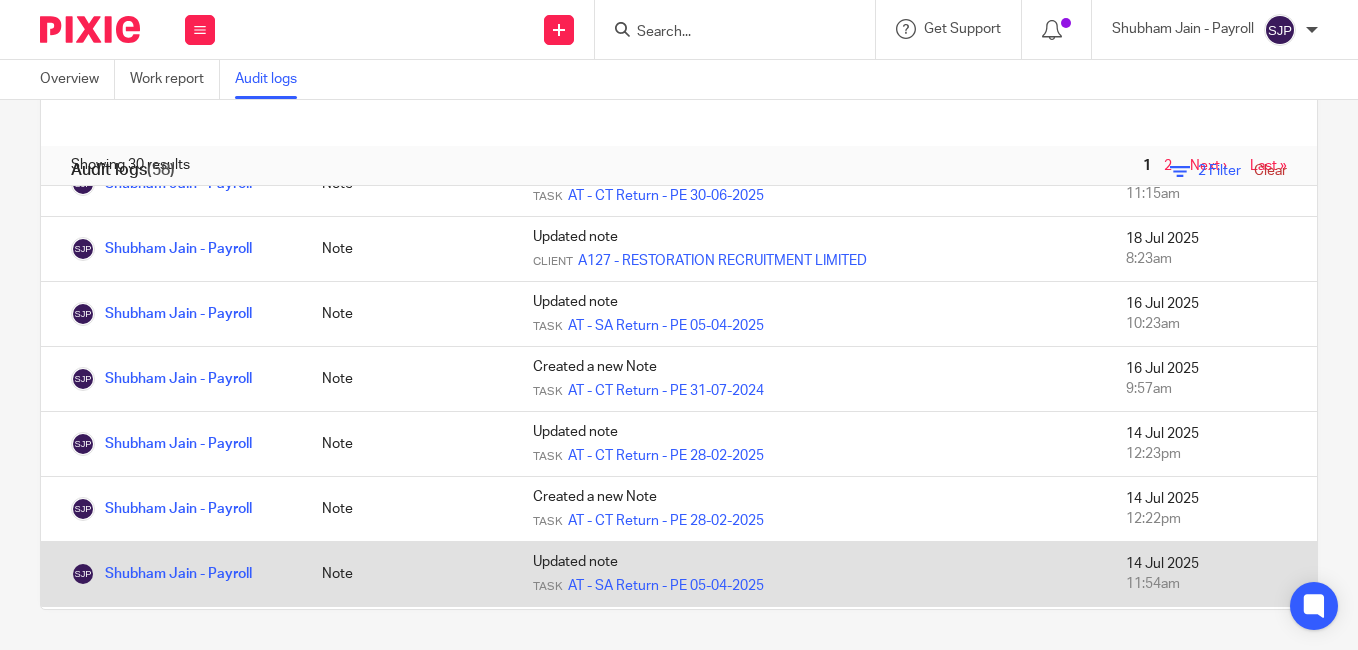 scroll, scrollTop: 0, scrollLeft: 0, axis: both 